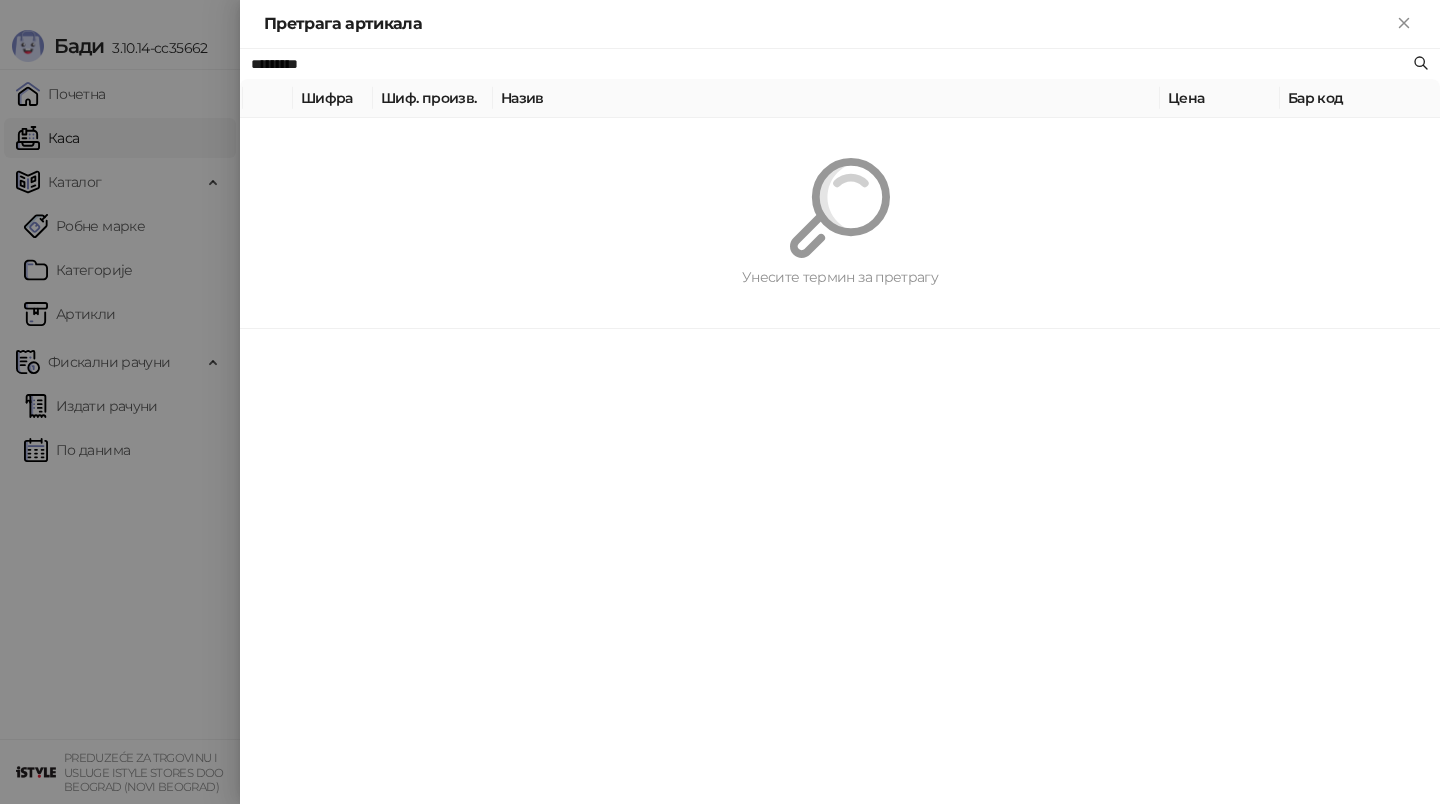 scroll, scrollTop: 0, scrollLeft: 0, axis: both 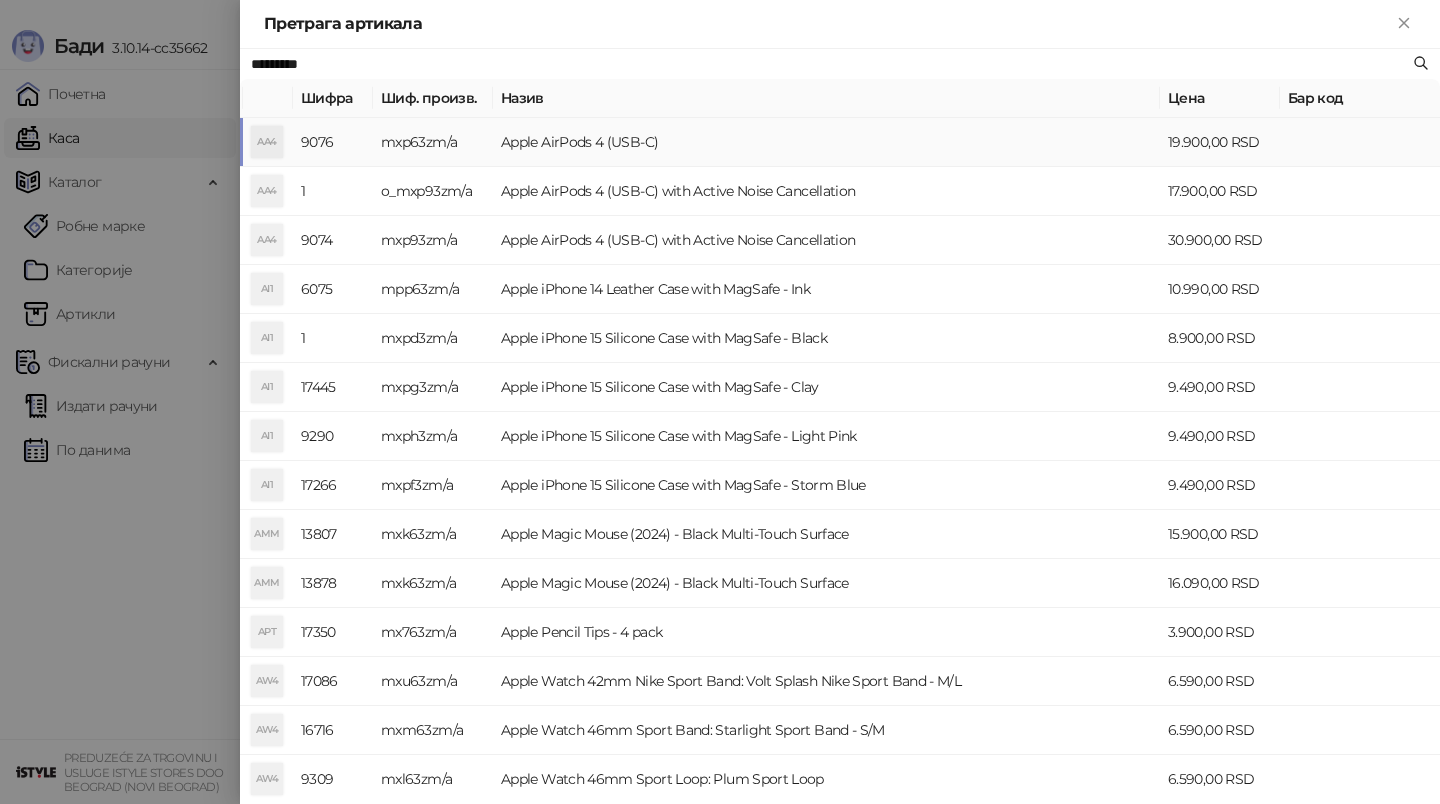 click on "Apple AirPods 4 (USB-C)" at bounding box center (826, 142) 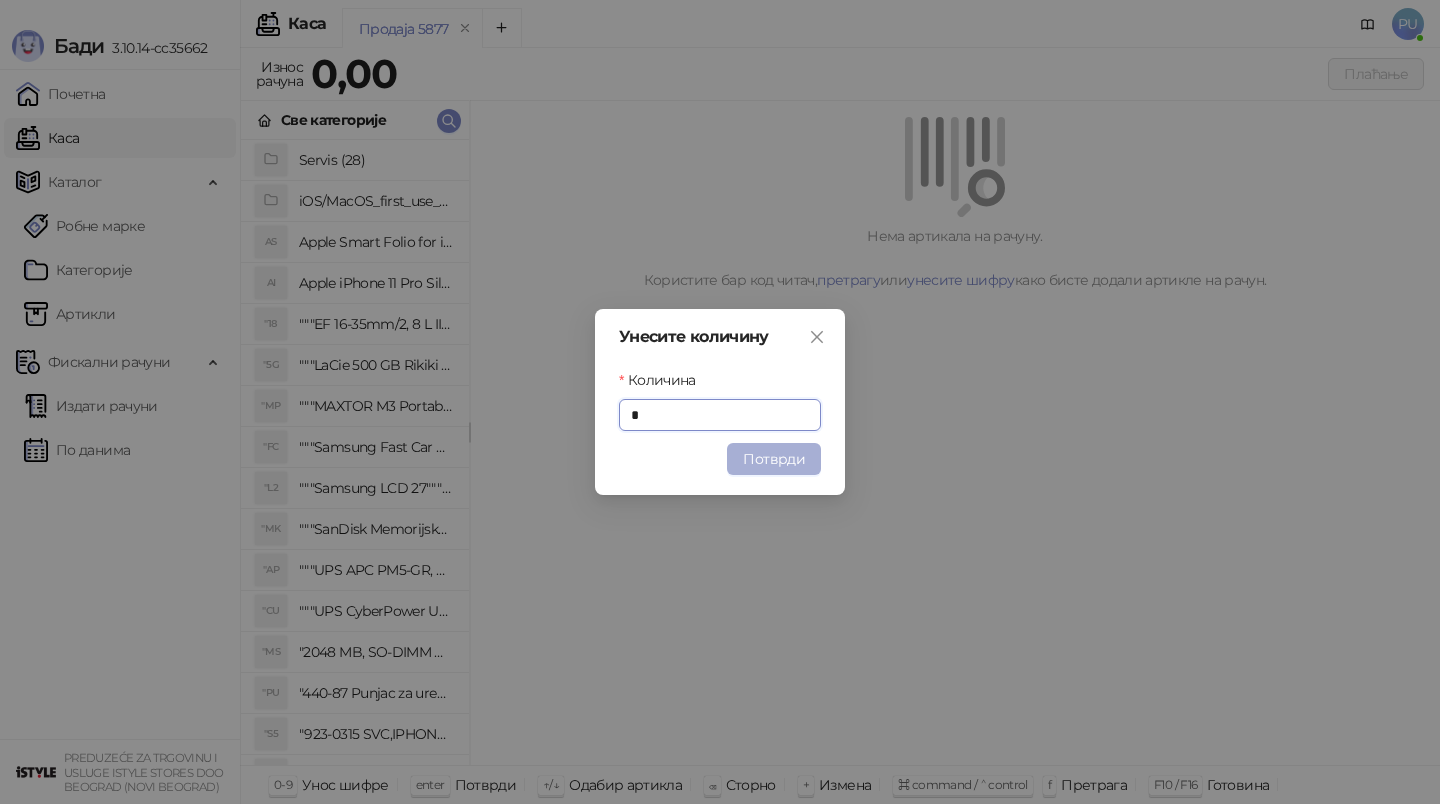 click on "Потврди" at bounding box center [774, 459] 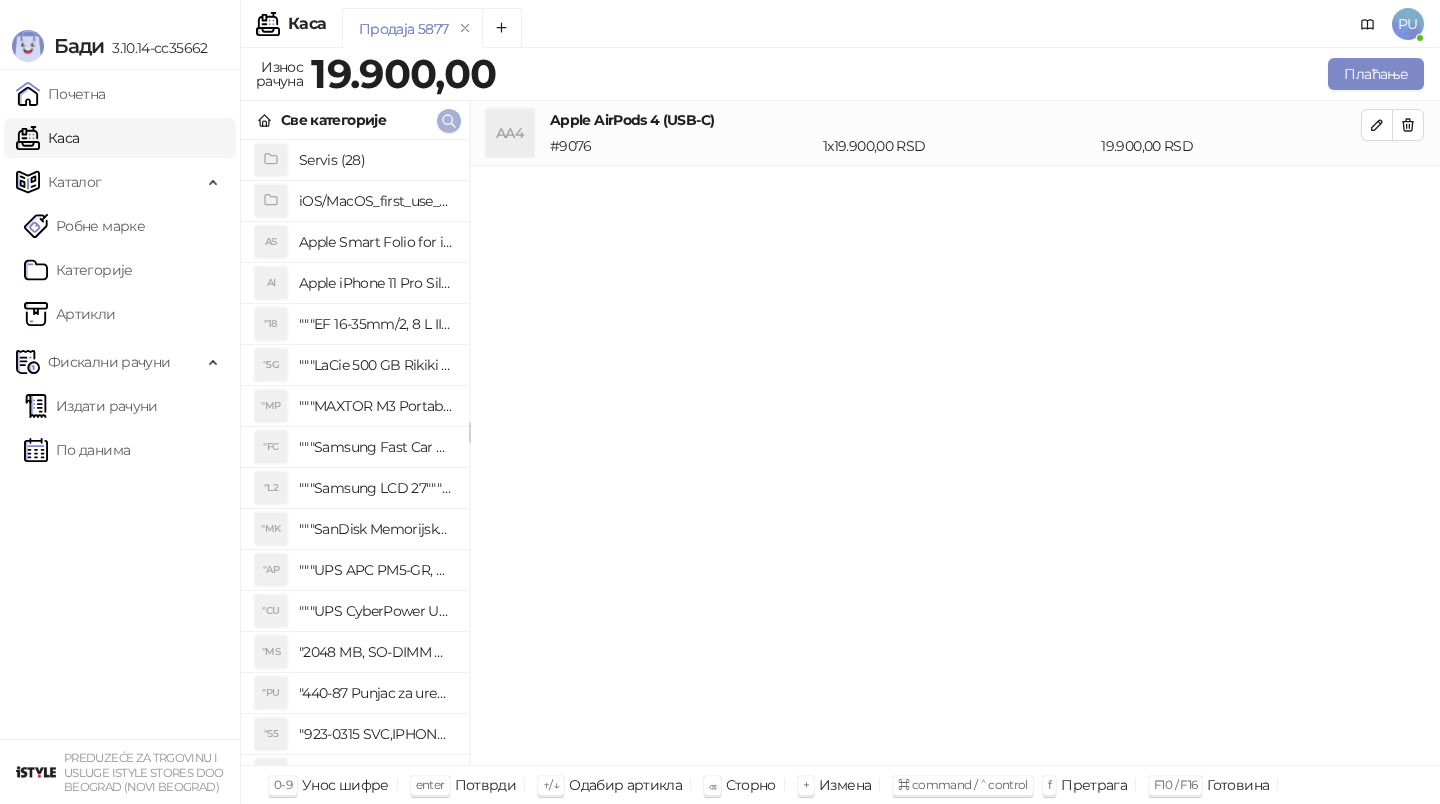 click 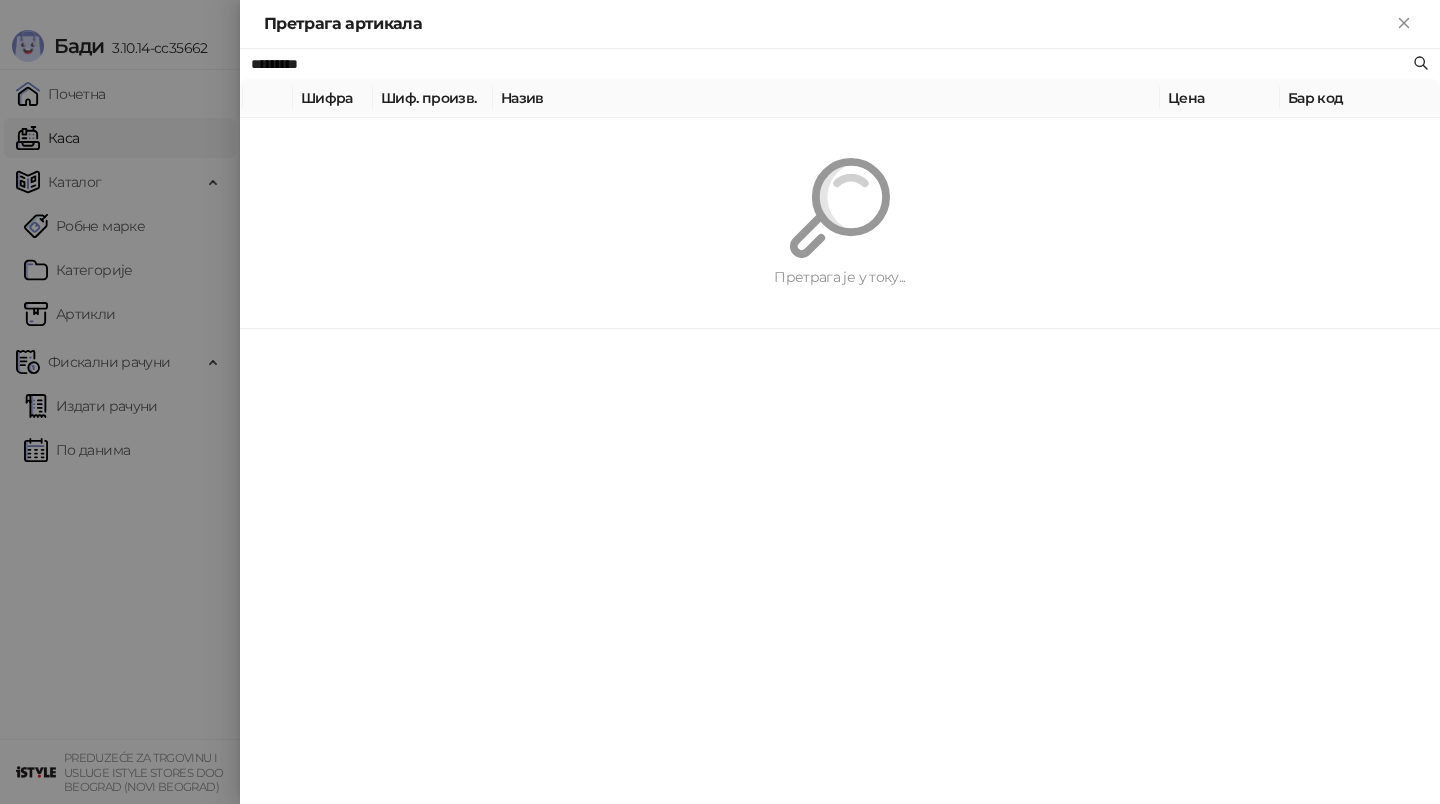 paste on "**********" 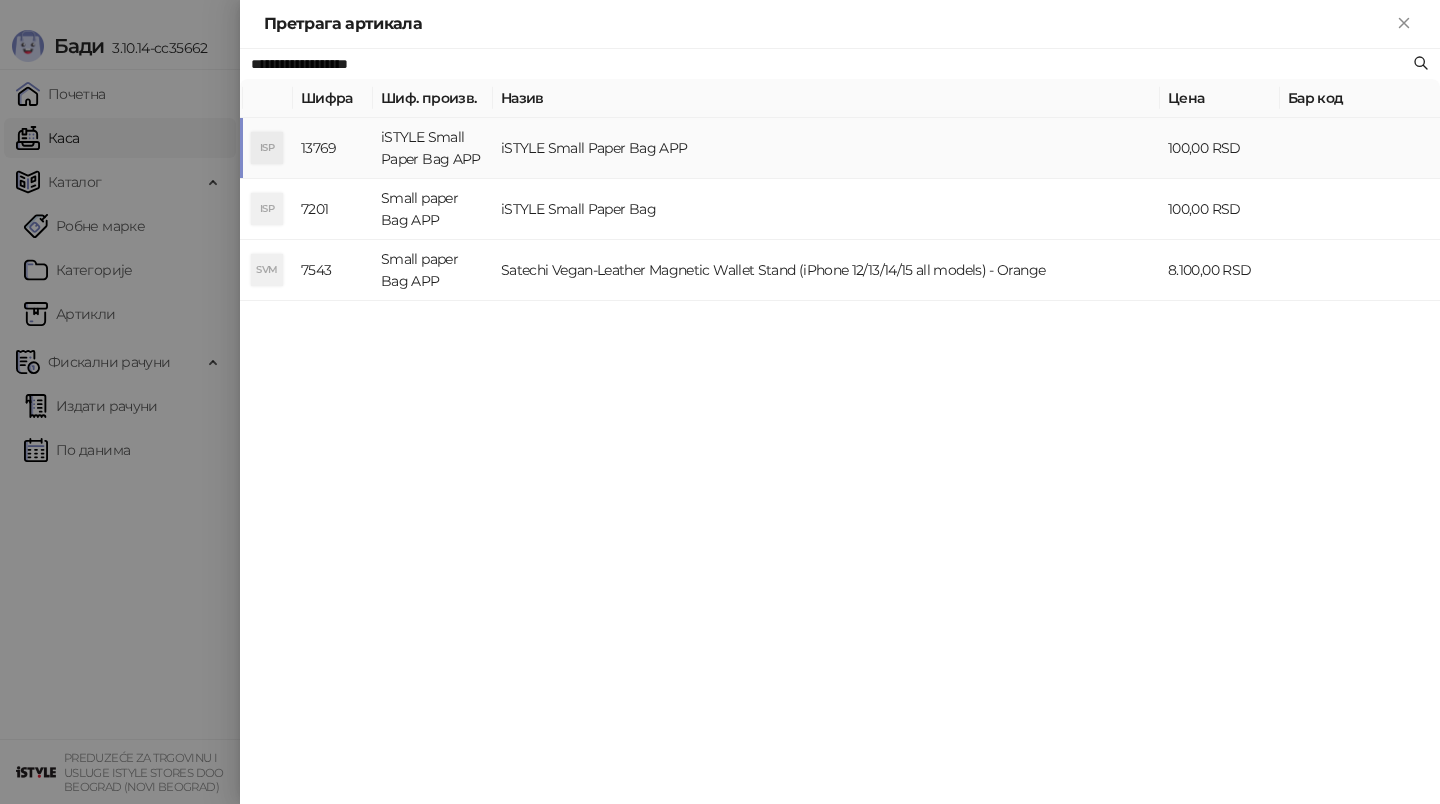 type on "**********" 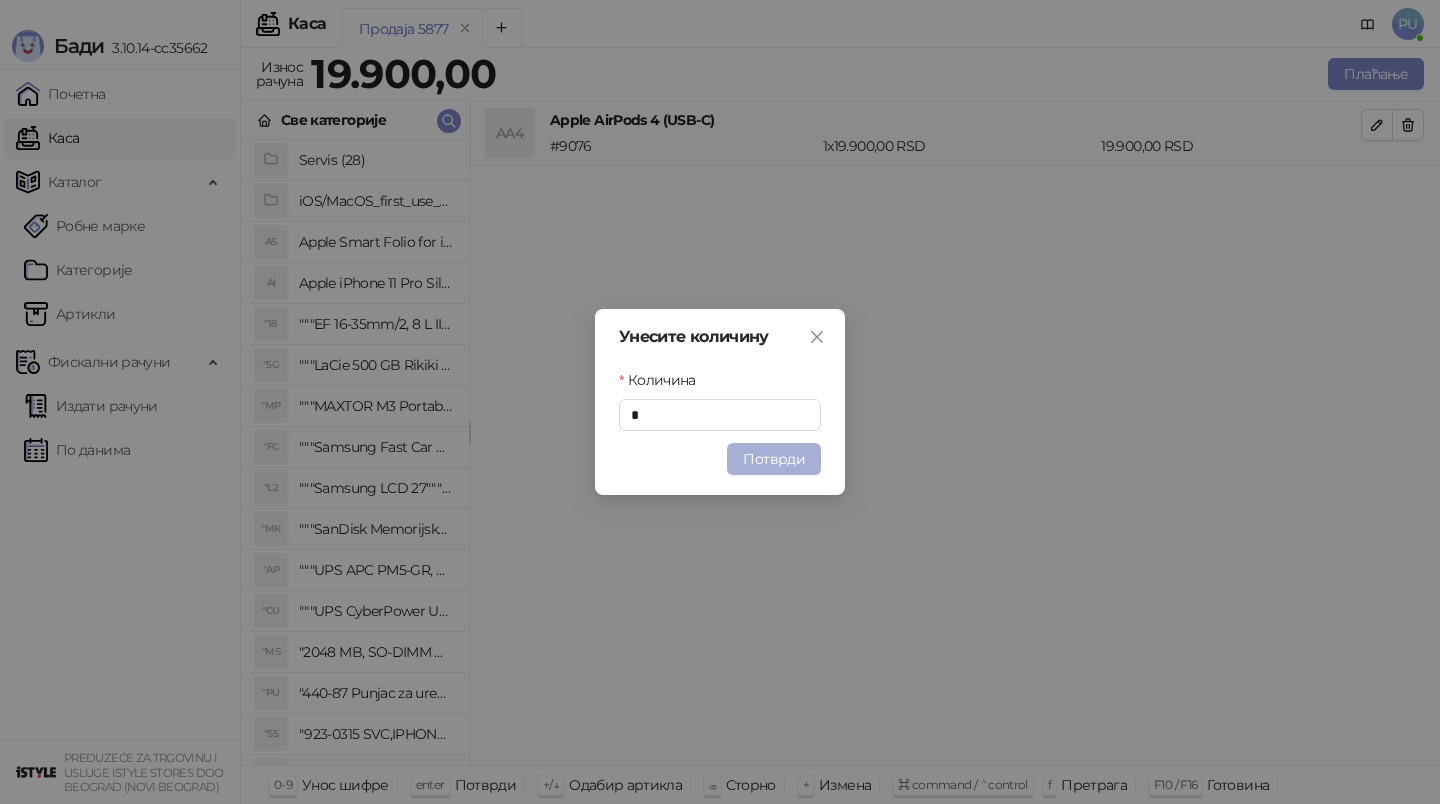 click on "Потврди" at bounding box center [774, 459] 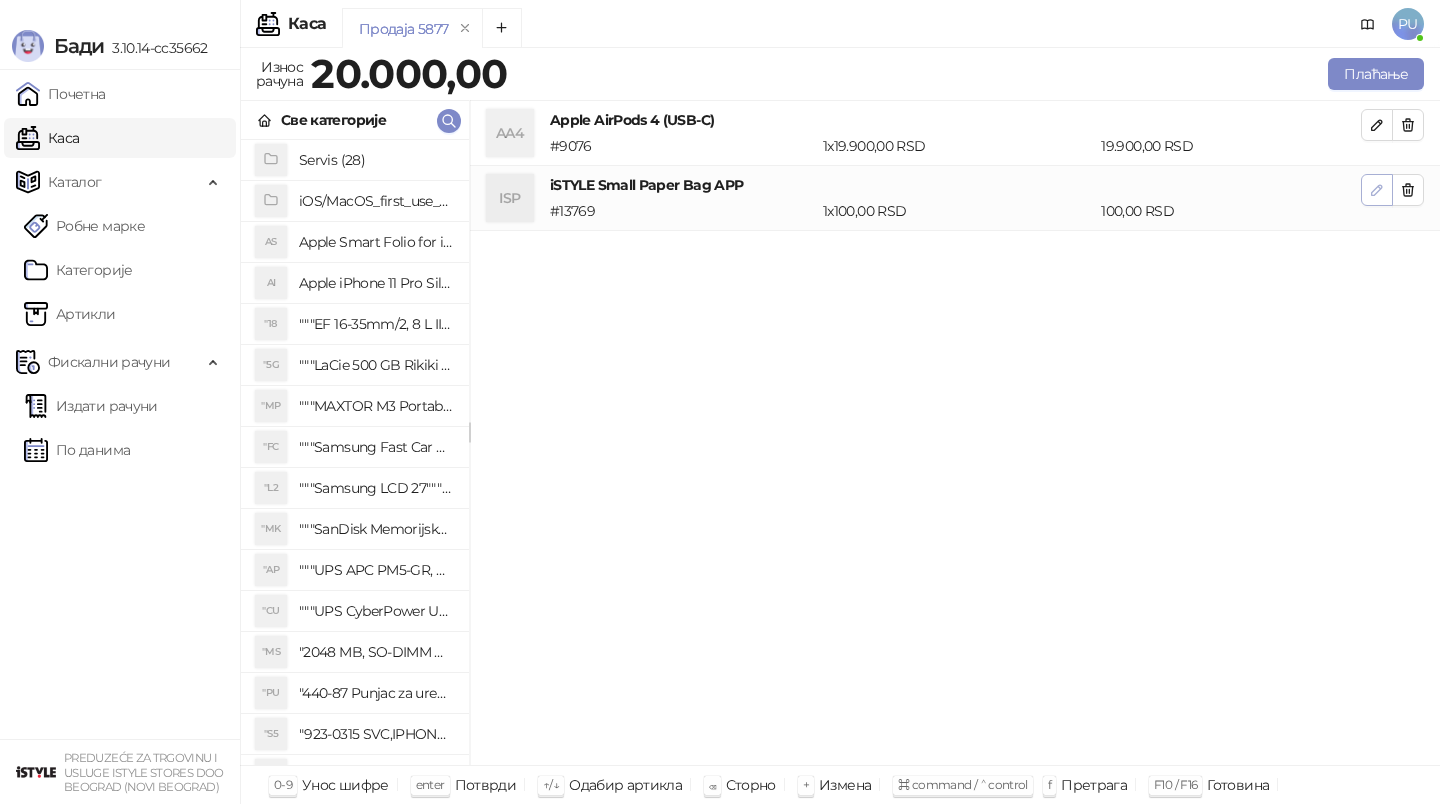 click 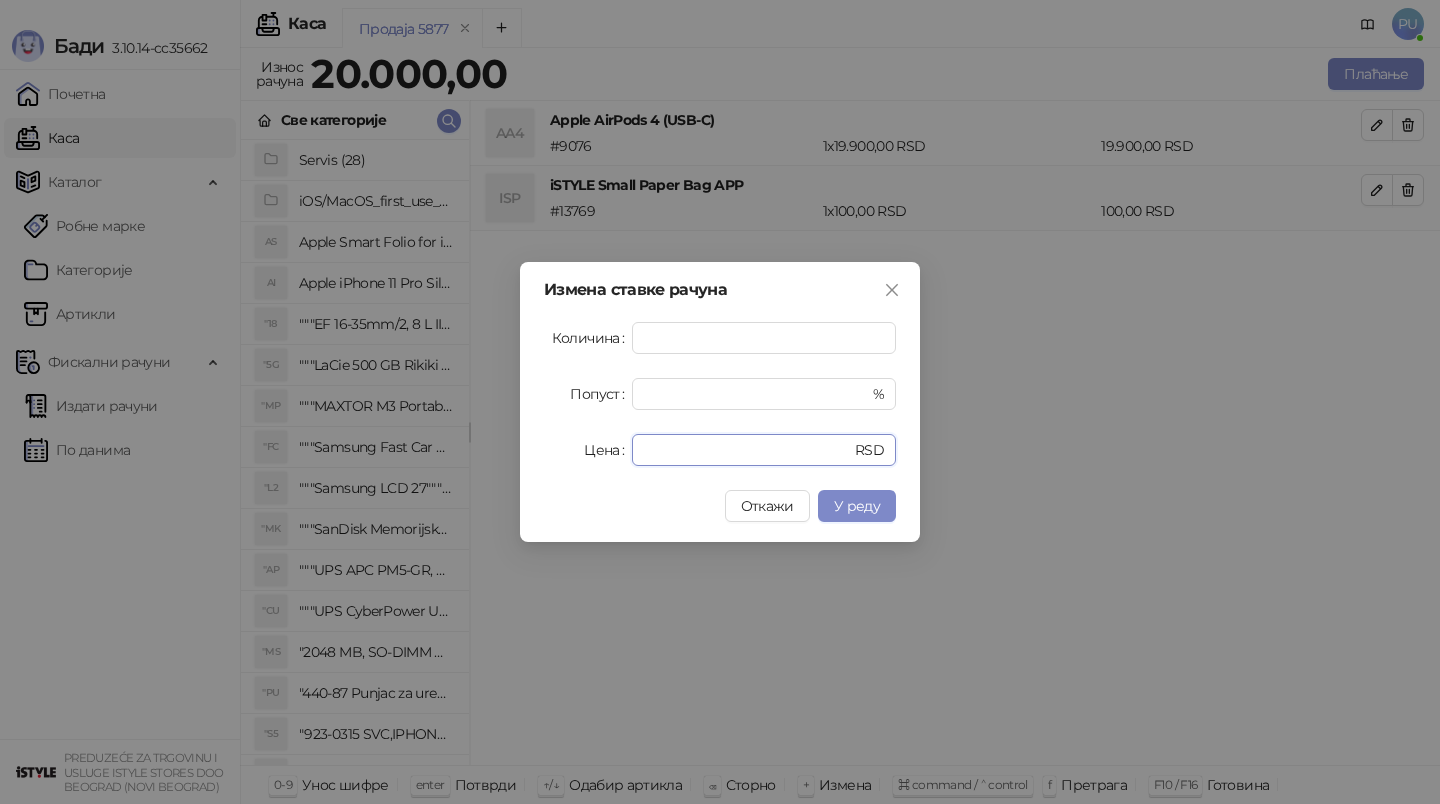 drag, startPoint x: 710, startPoint y: 452, endPoint x: 603, endPoint y: 452, distance: 107 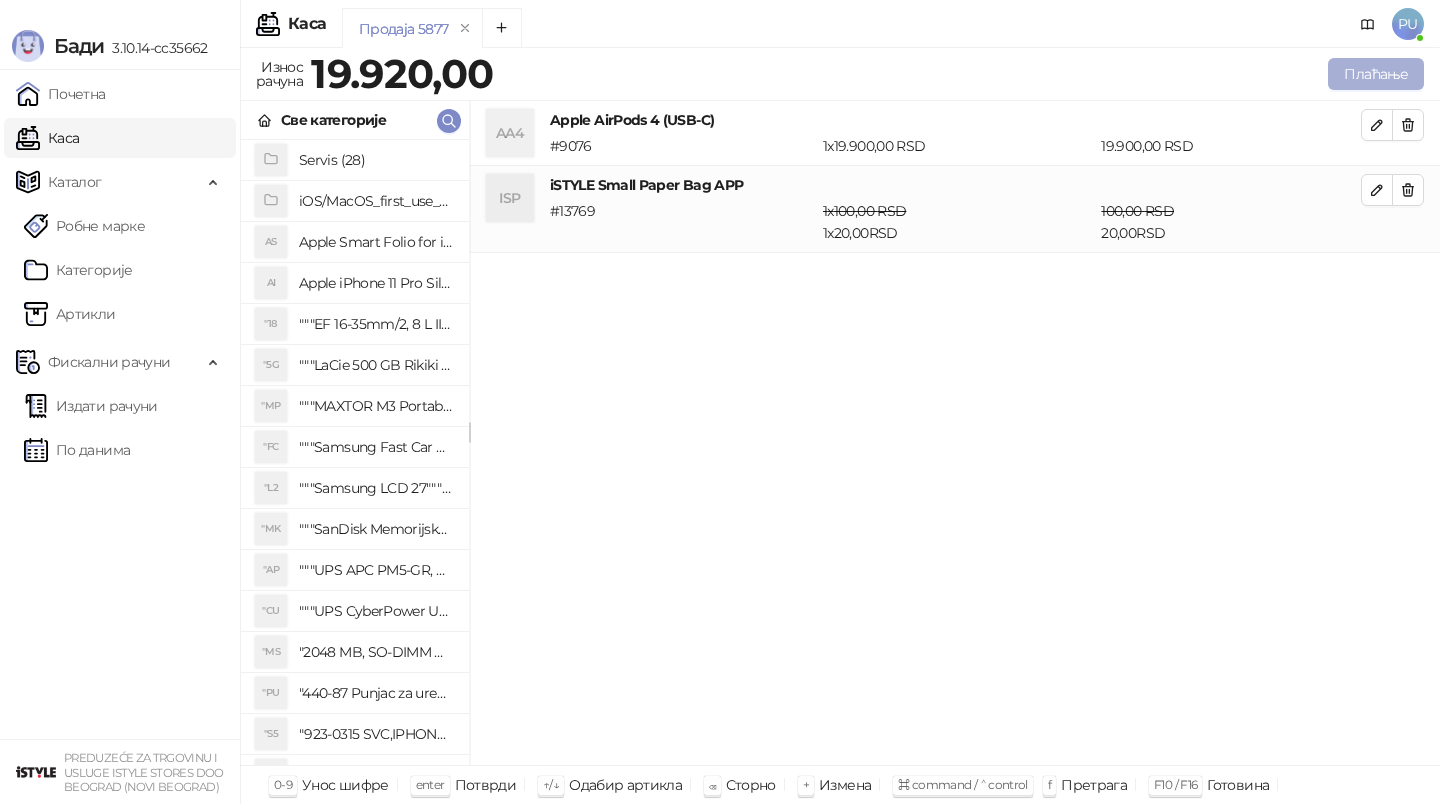 click on "Плаћање" at bounding box center [1376, 74] 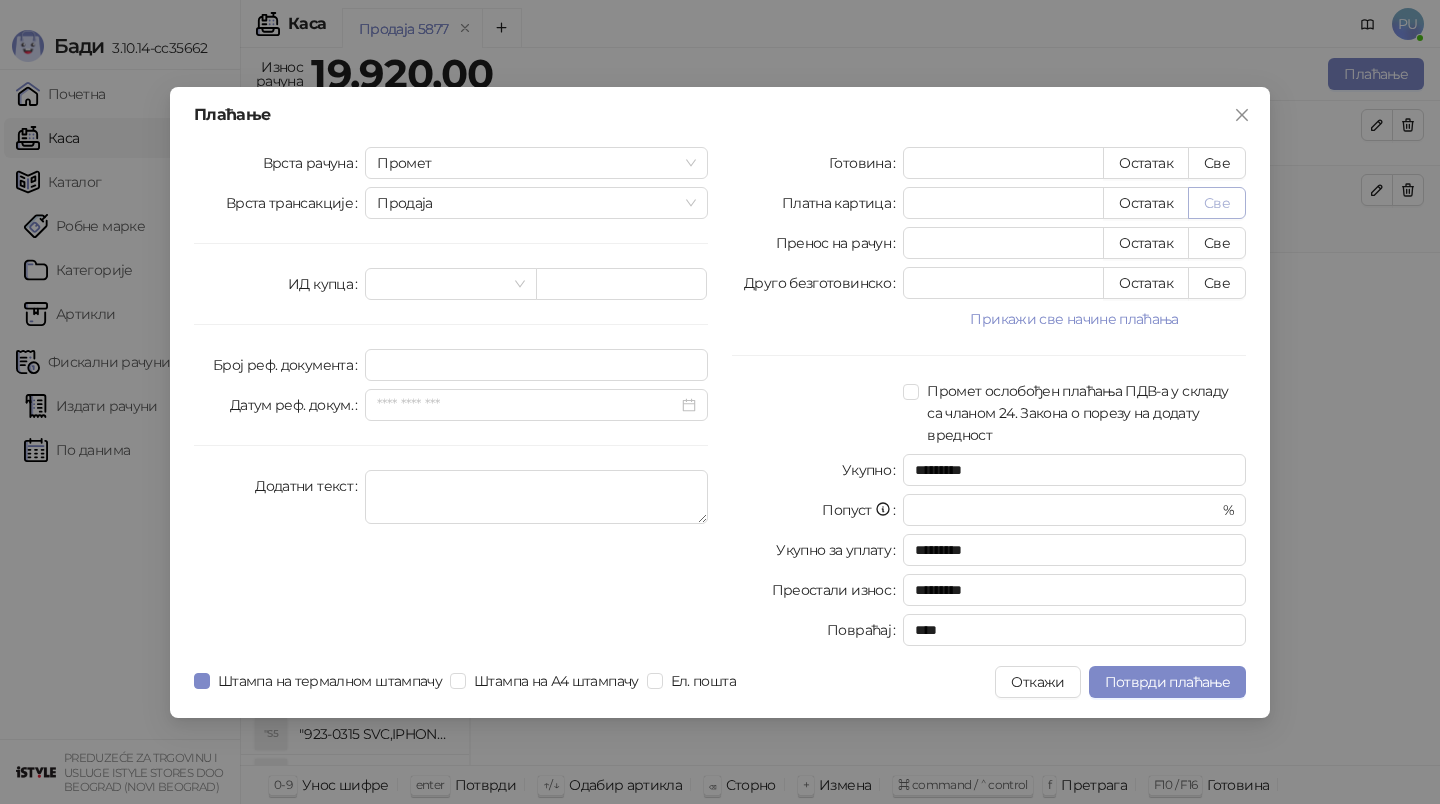 click on "Све" at bounding box center [1217, 203] 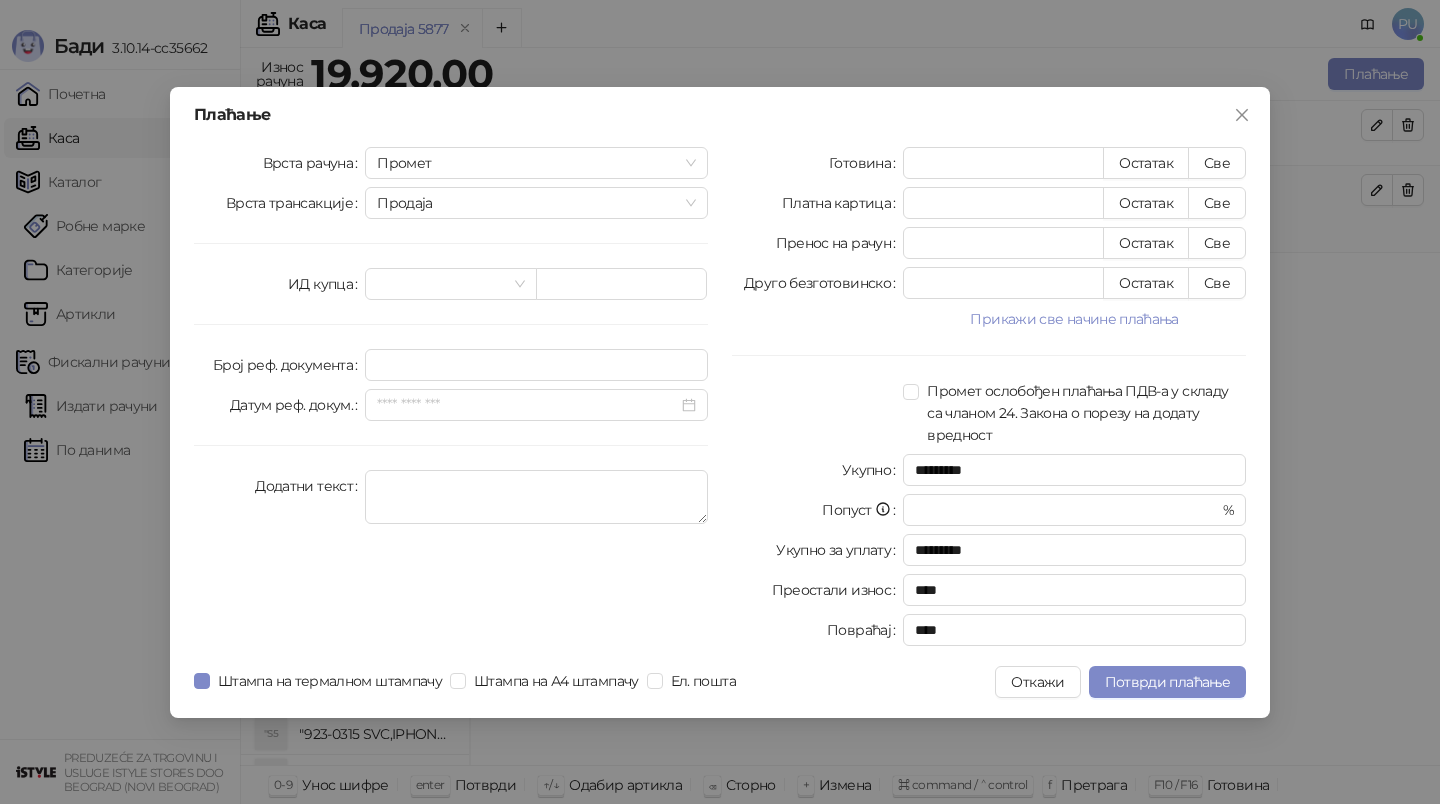click on "Плаћање Врста рачуна Промет Врста трансакције Продаја ИД купца Број реф. документа Датум реф. докум. Додатни текст Готовина * Остатак Све Платна картица ***** Остатак Све Пренос на рачун * Остатак Све Друго безготовинско * Остатак Све Прикажи све начине плаћања Чек * Остатак Све Ваучер * Остатак Све Инстант плаћање * Остатак Све   Промет ослобођен плаћања ПДВ-а у складу са чланом 24. Закона о порезу на додату вредност Укупно ********* Попуст   * % Укупно за уплату ********* Преостали износ **** Повраћај **** Штампа на термалном штампачу Штампа на А4 штампачу Ел. пошта Откажи" at bounding box center (720, 402) 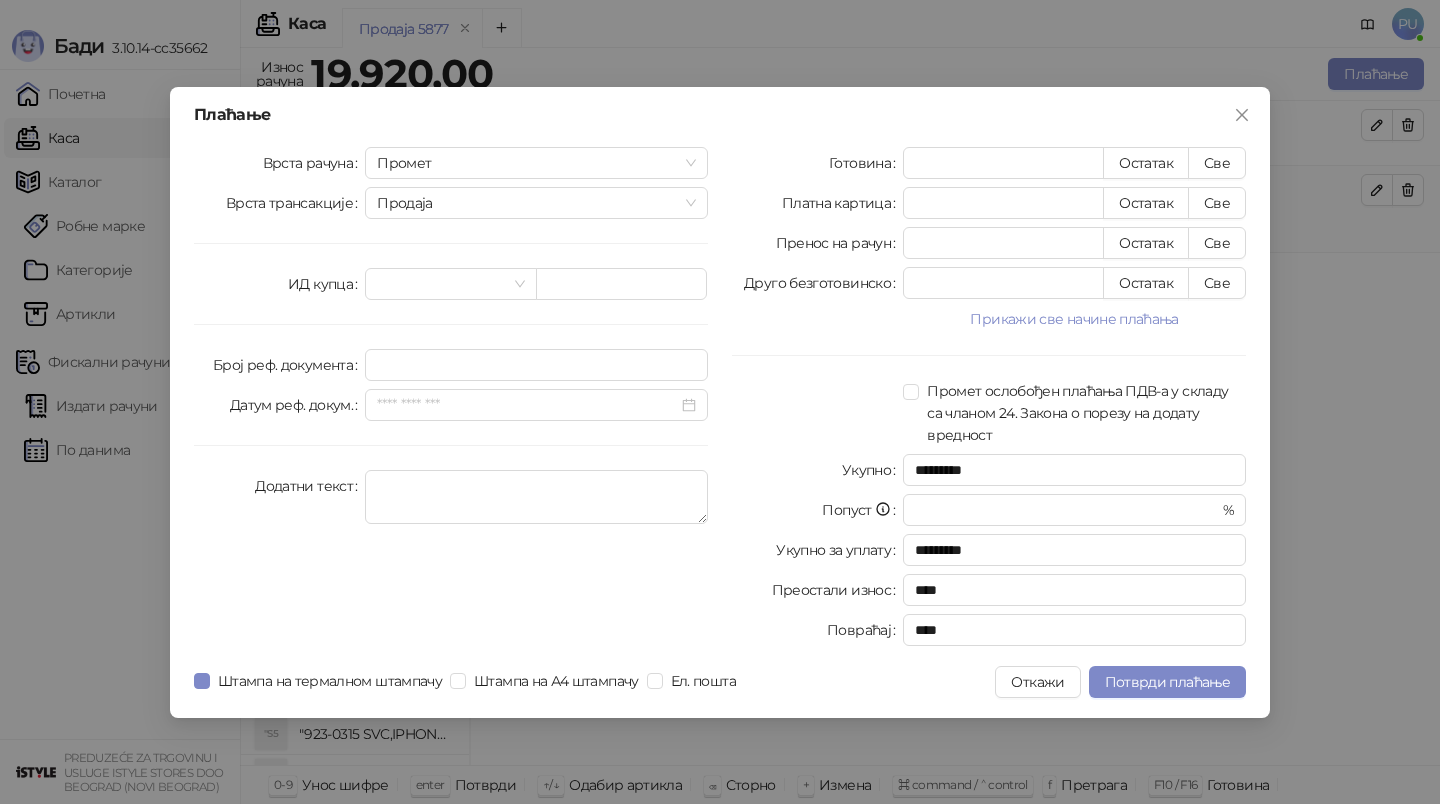 click on "Плаћање Врста рачуна Промет Врста трансакције Продаја ИД купца Број реф. документа Датум реф. докум. Додатни текст Готовина * Остатак Све Платна картица ***** Остатак Све Пренос на рачун * Остатак Све Друго безготовинско * Остатак Све Прикажи све начине плаћања Чек * Остатак Све Ваучер * Остатак Све Инстант плаћање * Остатак Све   Промет ослобођен плаћања ПДВ-а у складу са чланом 24. Закона о порезу на додату вредност Укупно ********* Попуст   * % Укупно за уплату ********* Преостали износ **** Повраћај **** Штампа на термалном штампачу Штампа на А4 штампачу Ел. пошта Откажи" at bounding box center (720, 402) 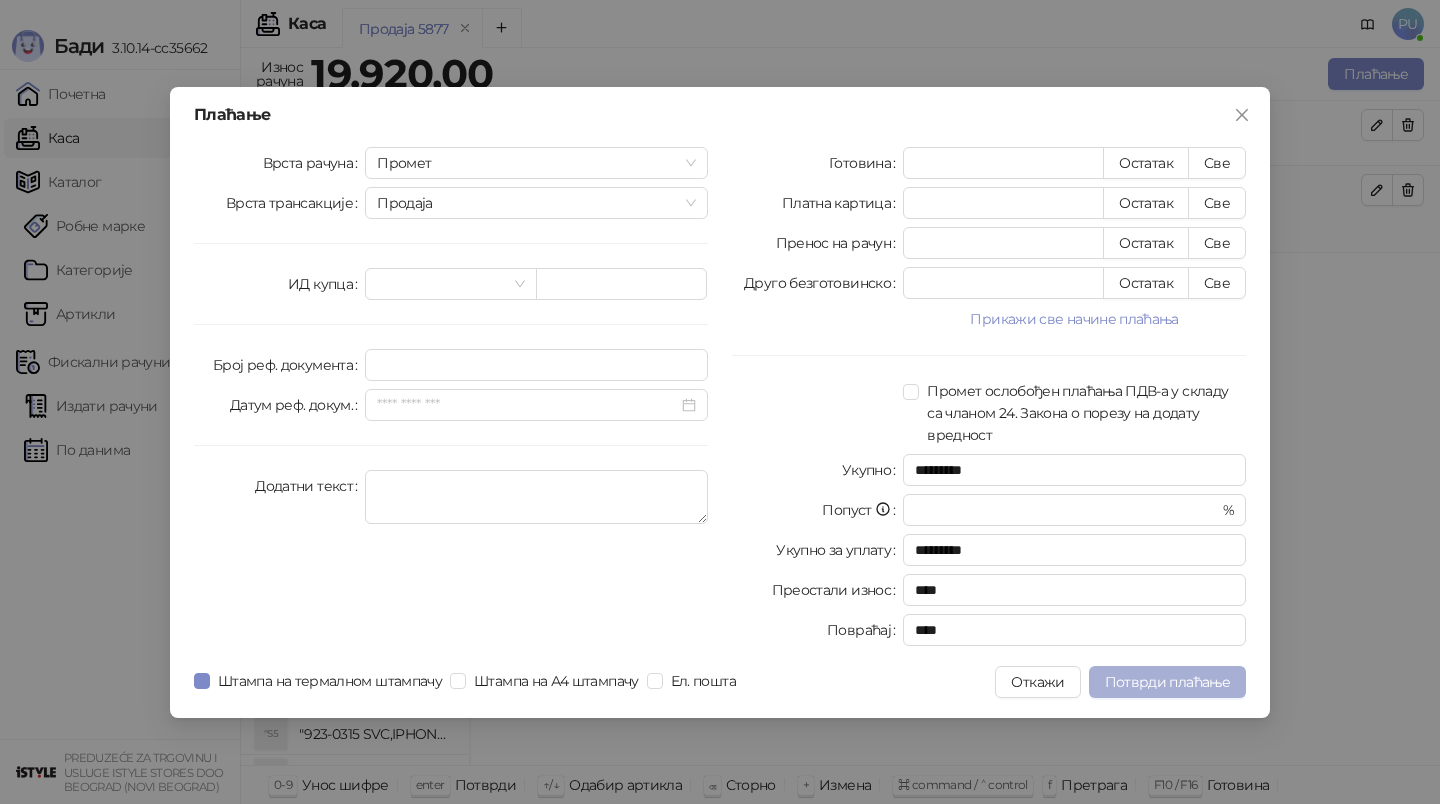 click on "Потврди плаћање" at bounding box center (1167, 682) 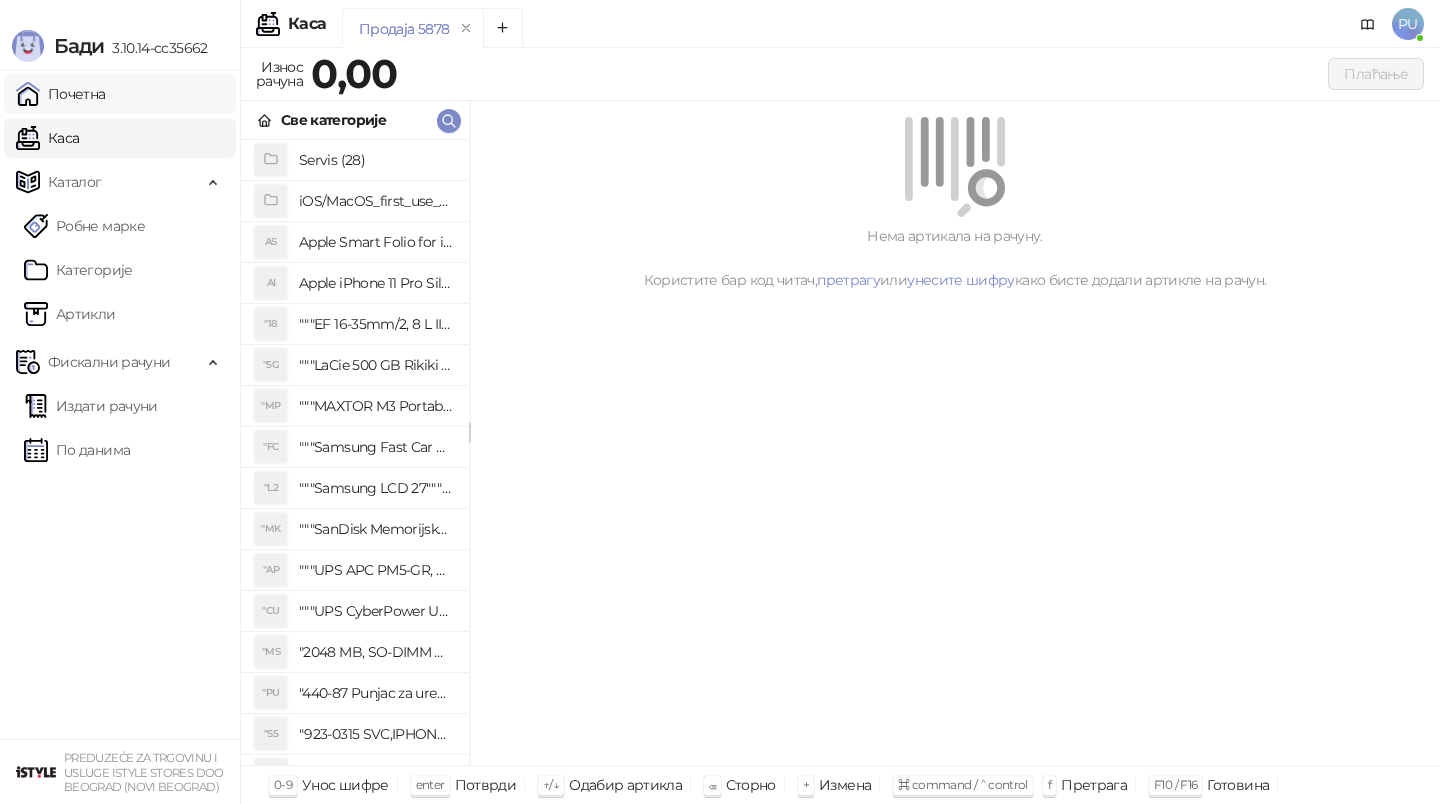 click on "Почетна" at bounding box center [61, 94] 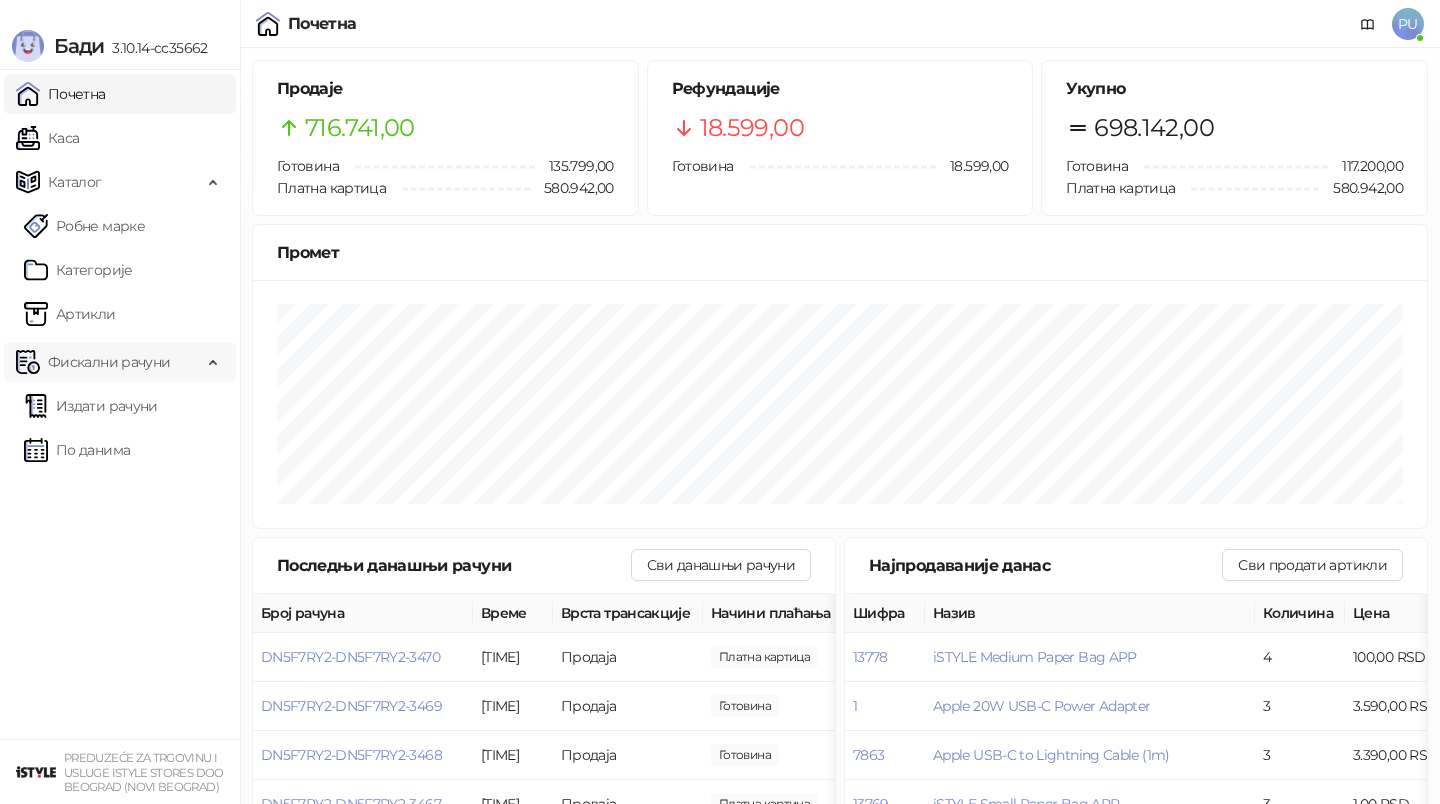 click on "Фискални рачуни" at bounding box center (109, 362) 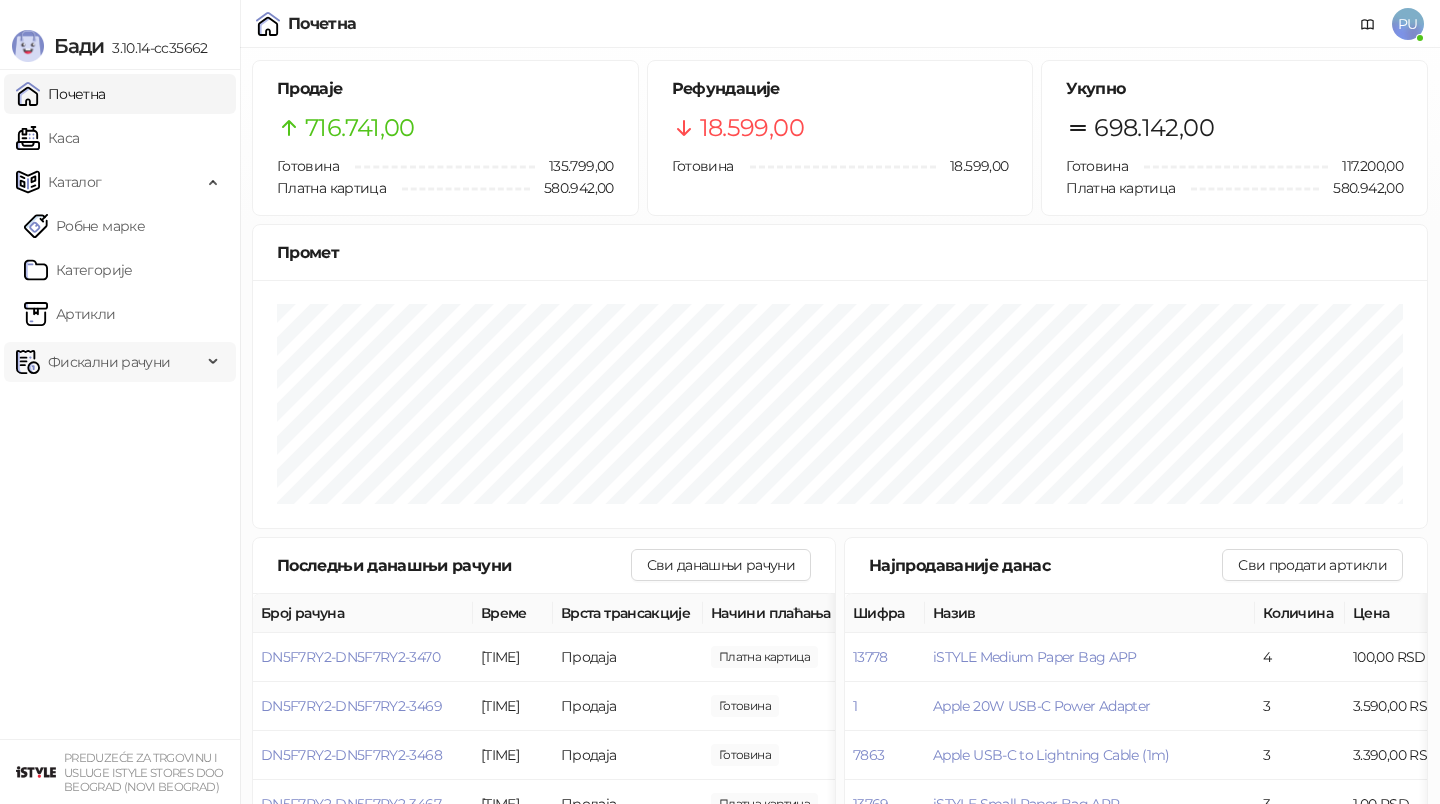 click on "Фискални рачуни" at bounding box center (109, 362) 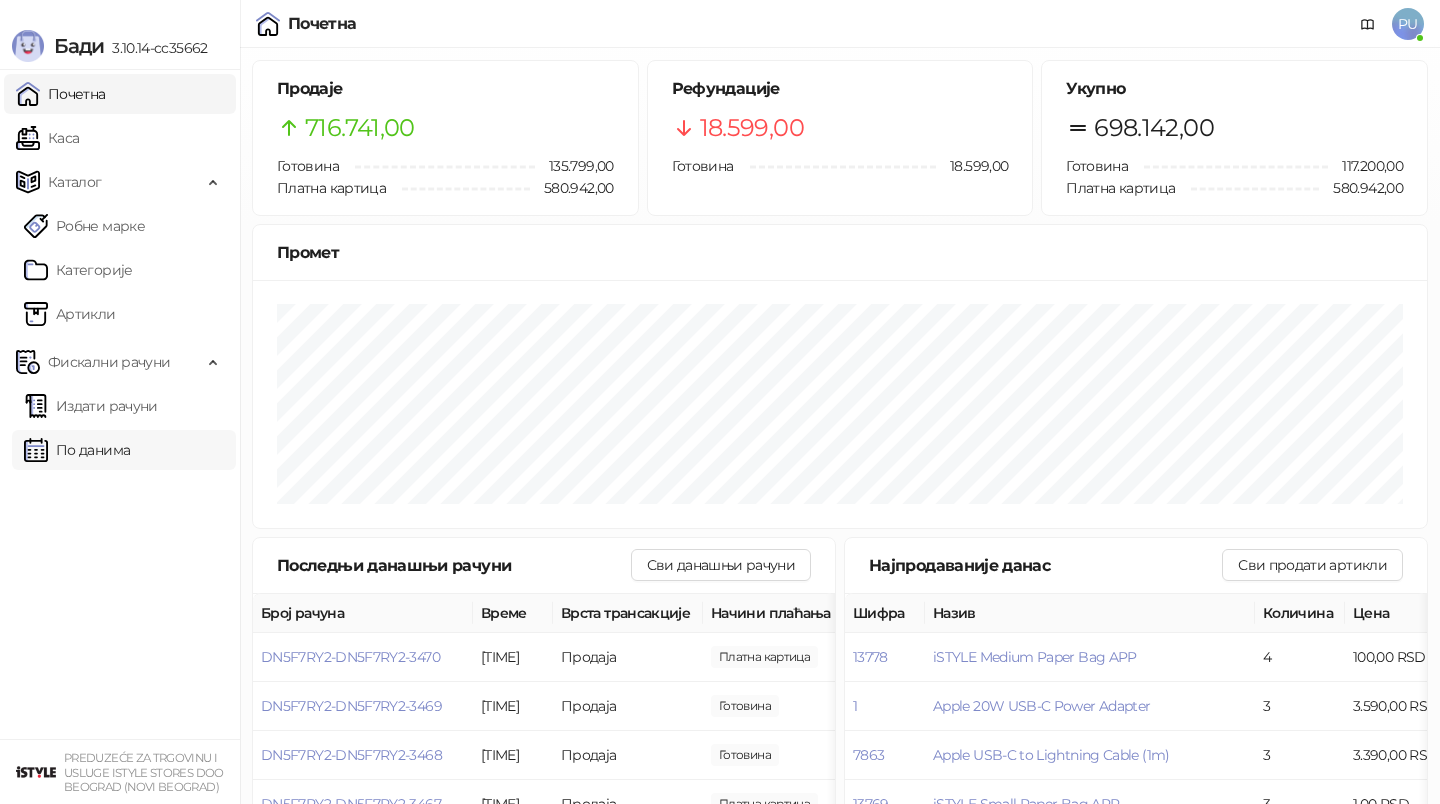 click on "По данима" at bounding box center [77, 450] 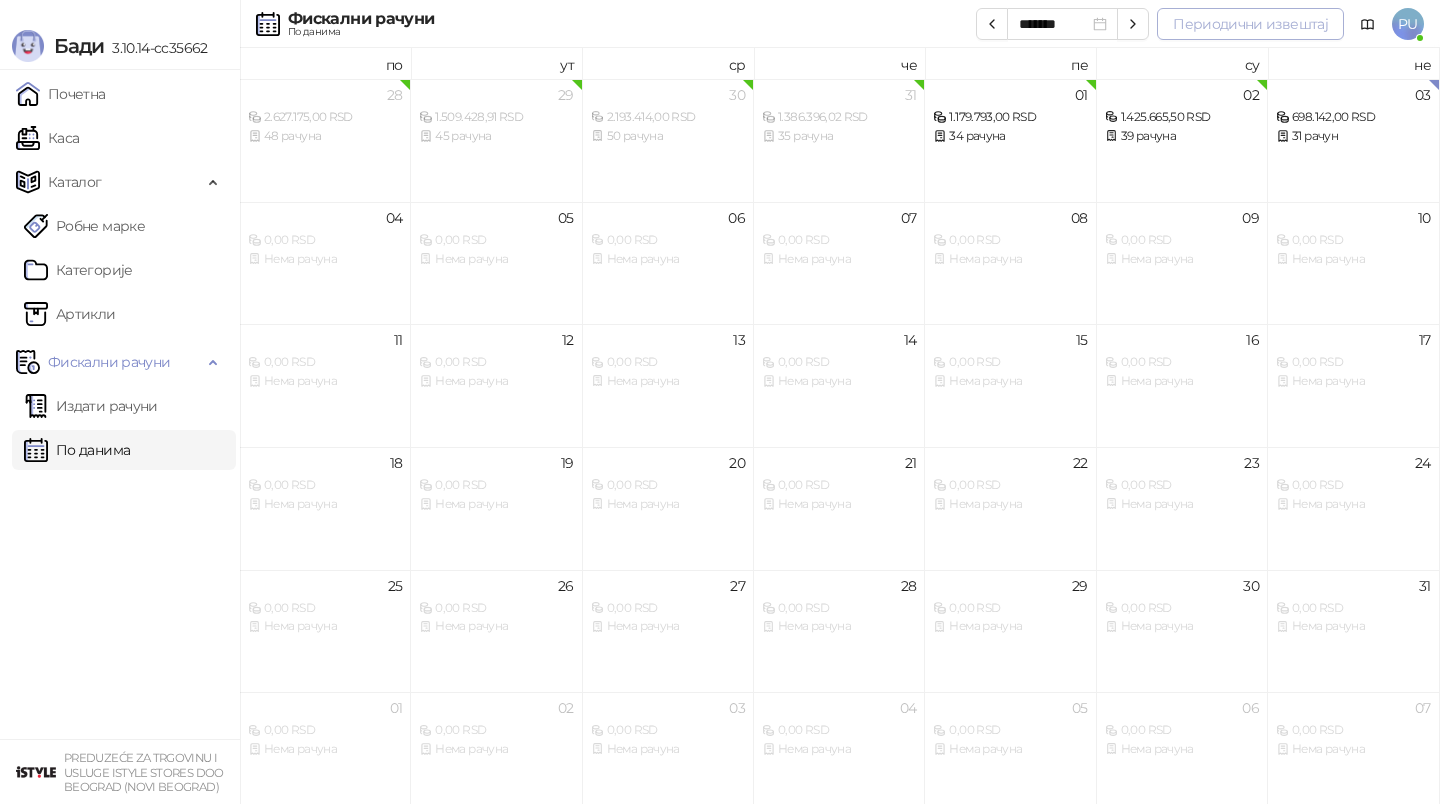 click on "Периодични извештај" at bounding box center [1250, 24] 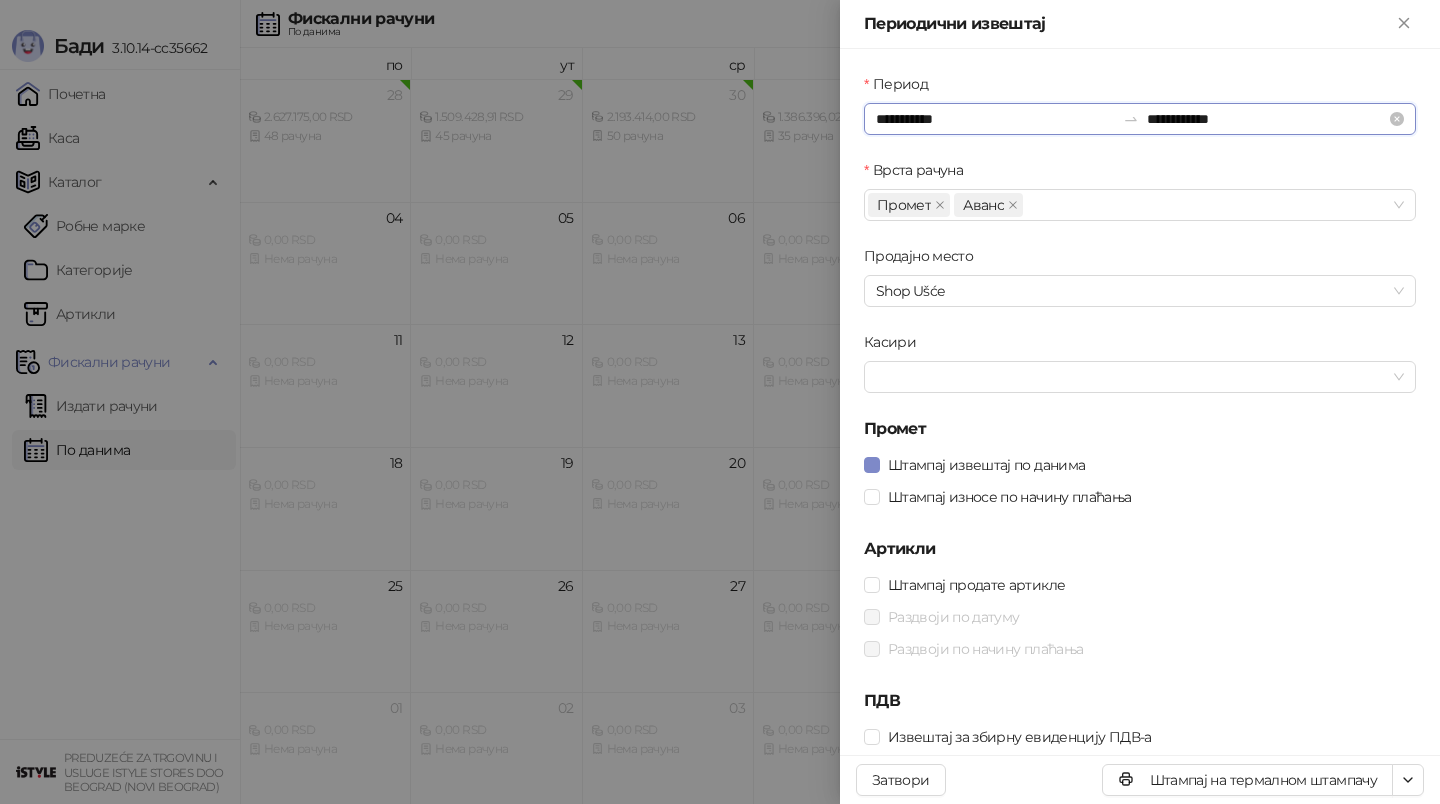 click on "**********" at bounding box center (995, 119) 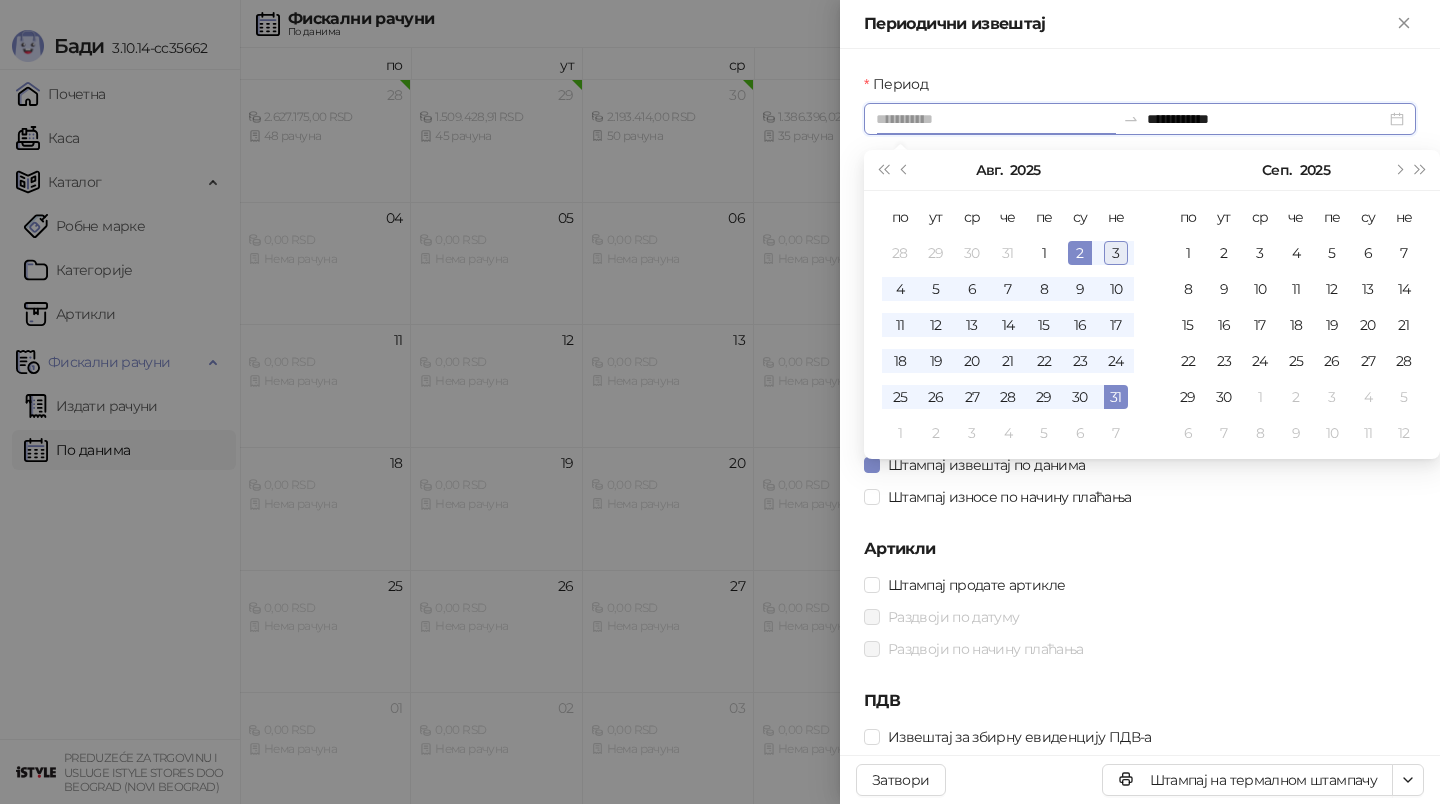 type on "**********" 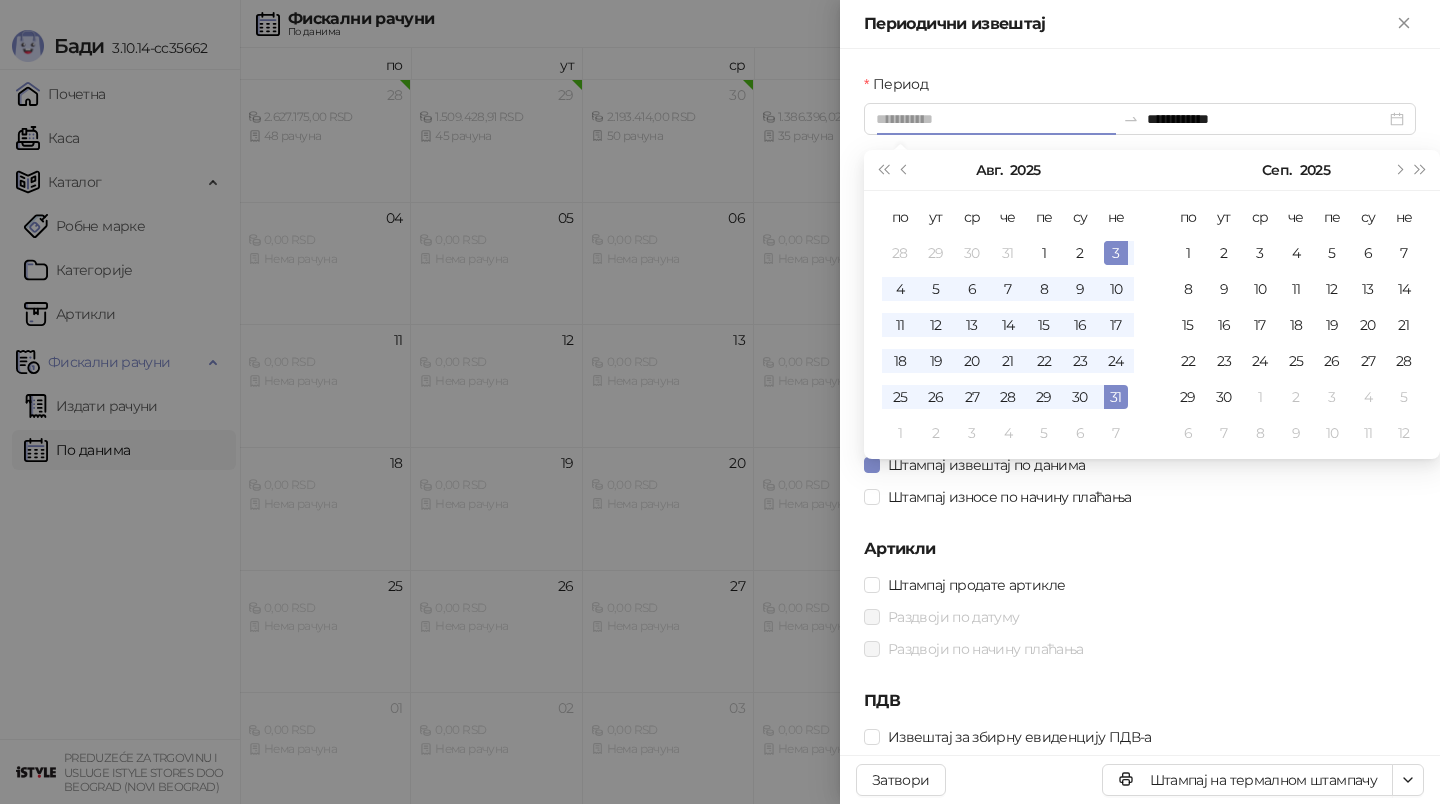 click on "3" at bounding box center (1116, 253) 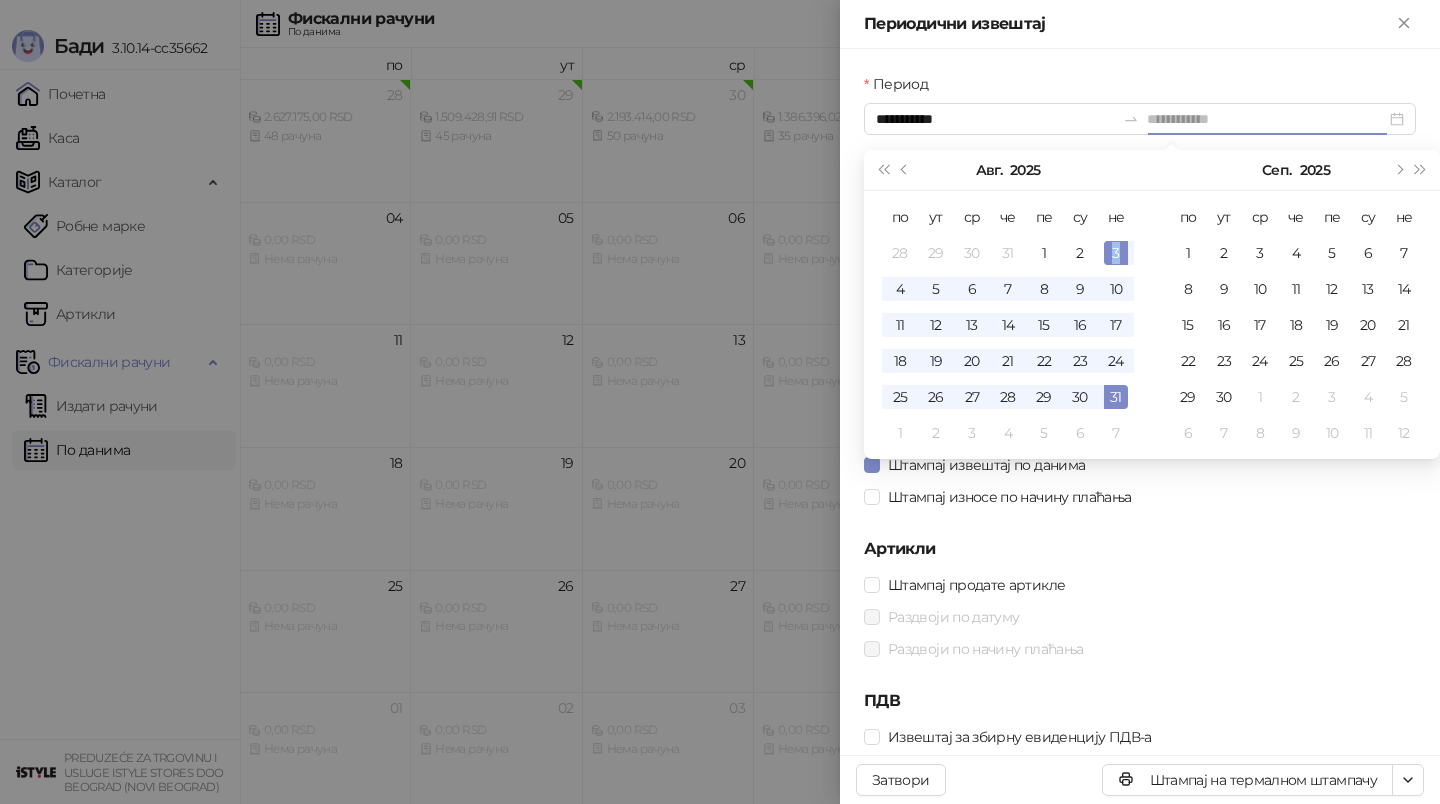 click on "3" at bounding box center (1116, 253) 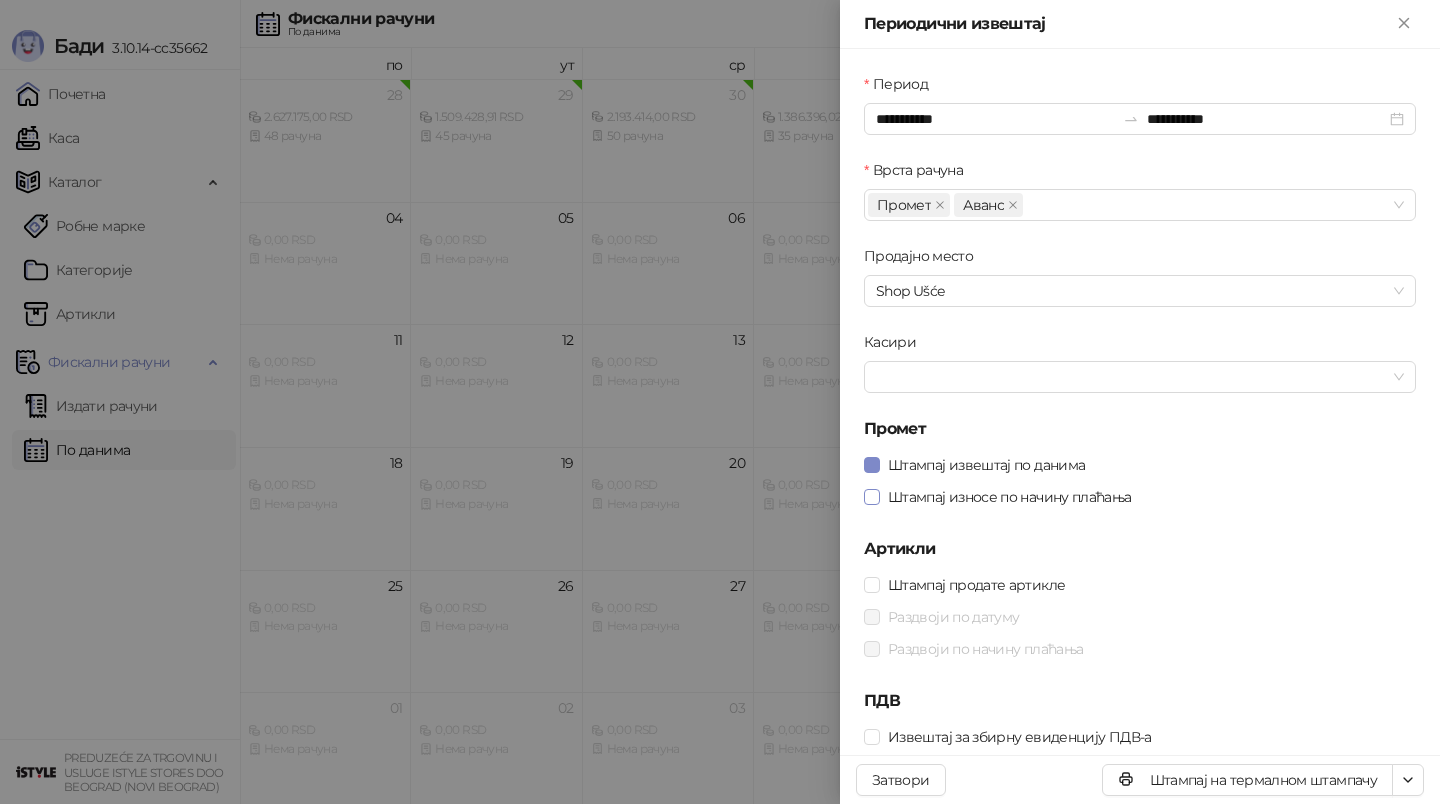 click on "Штампај износе по начину плаћања" at bounding box center (1010, 497) 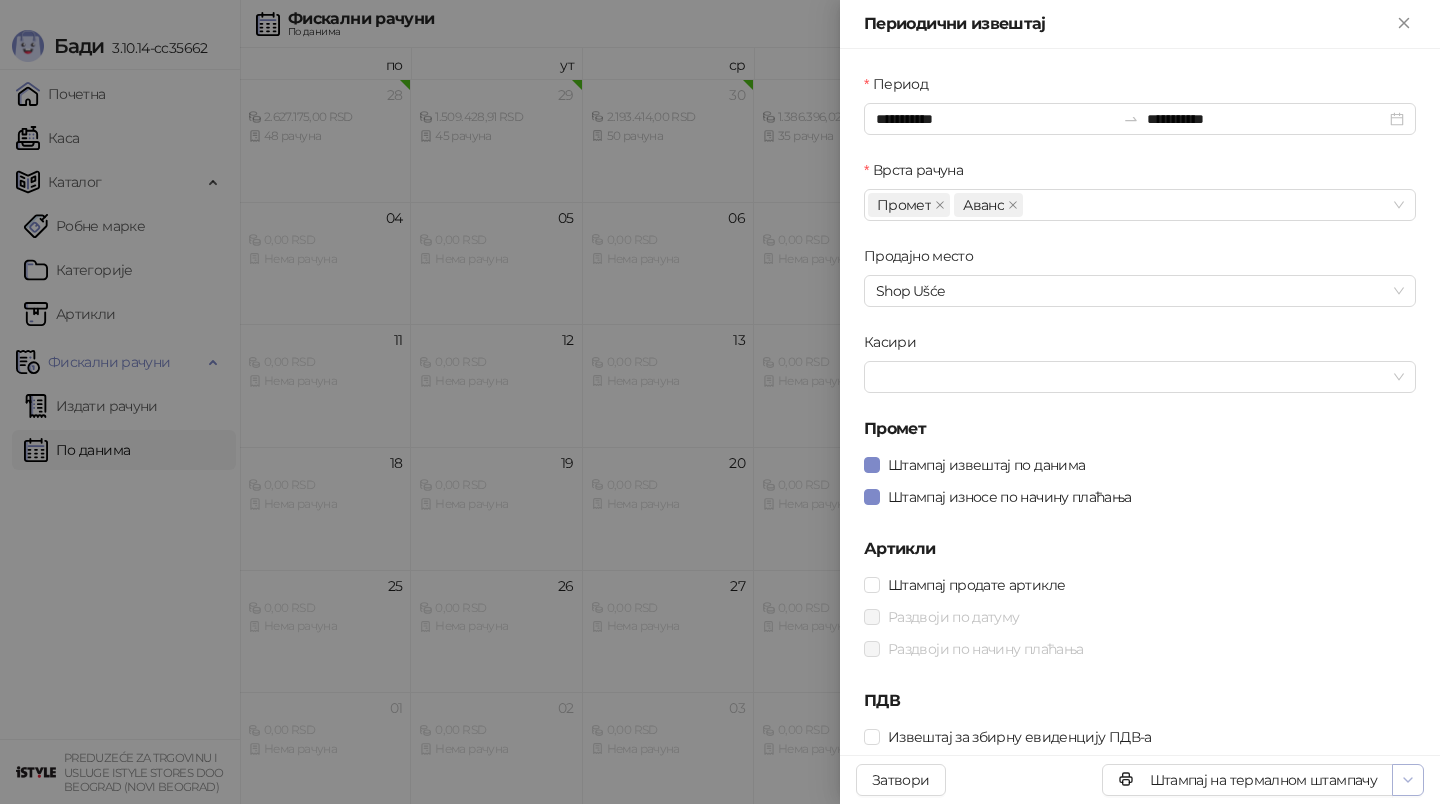 click at bounding box center [1408, 780] 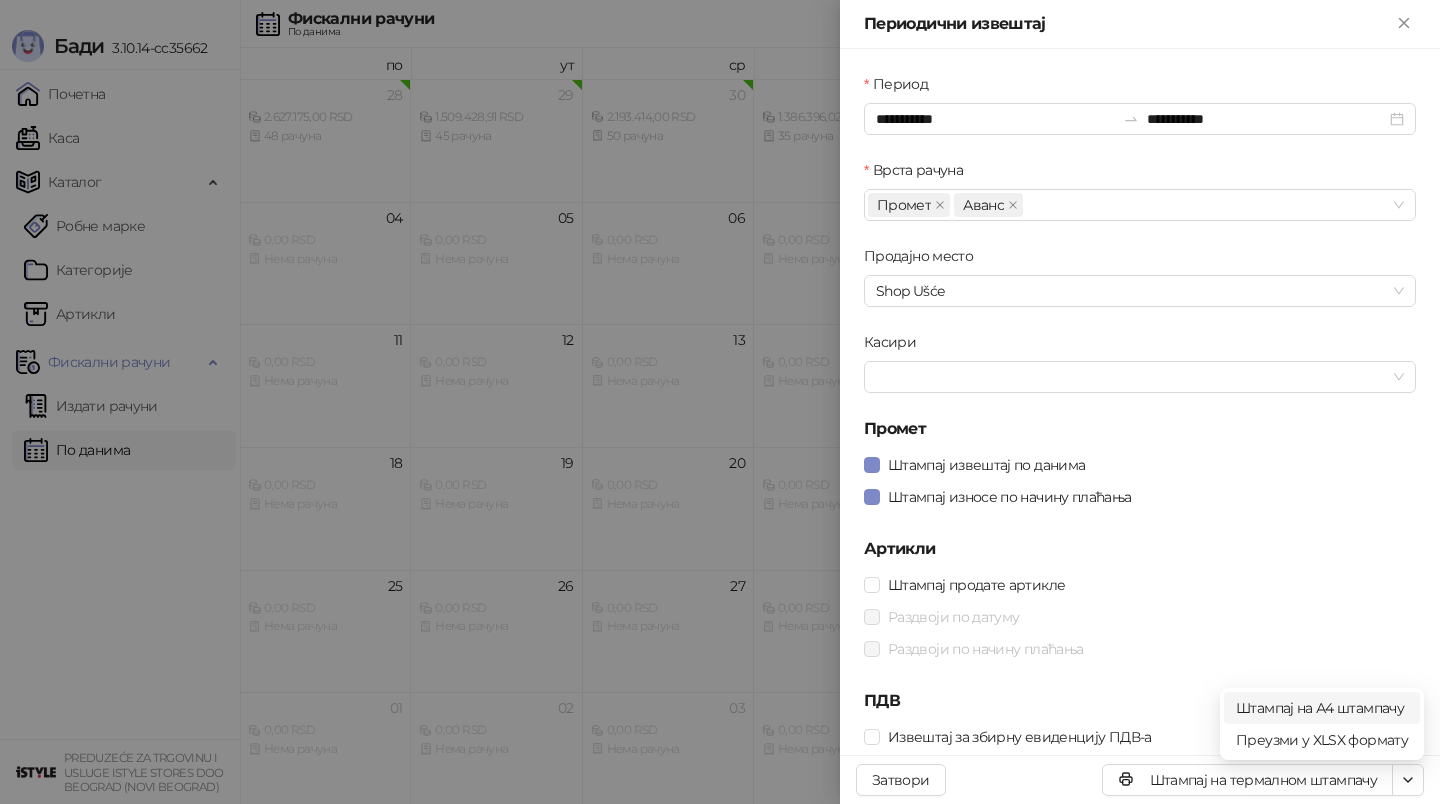 click on "Штампај на А4 штампачу" at bounding box center (1322, 708) 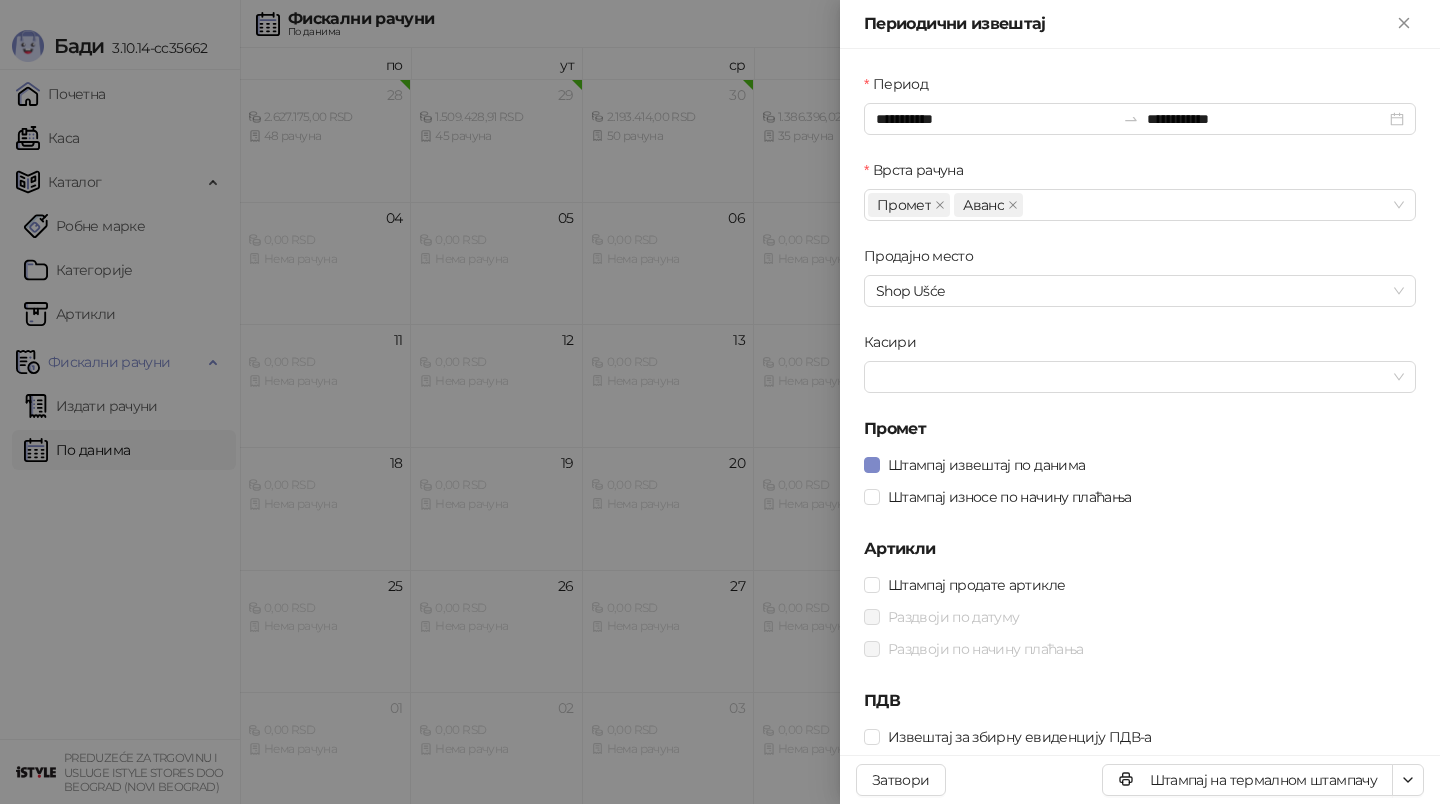 click at bounding box center [720, 402] 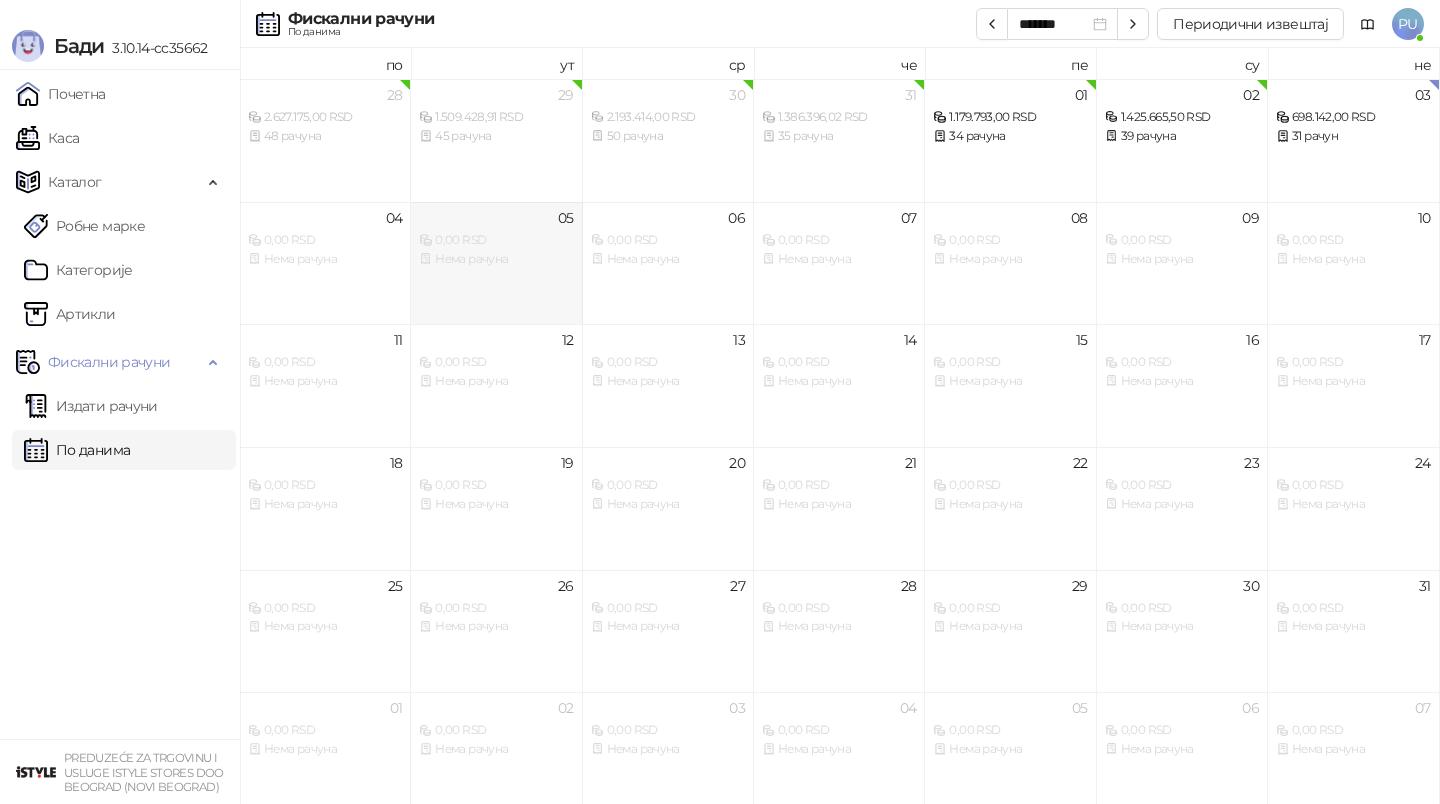 click on "05   0,00 RSD   Нема рачуна" at bounding box center (496, 263) 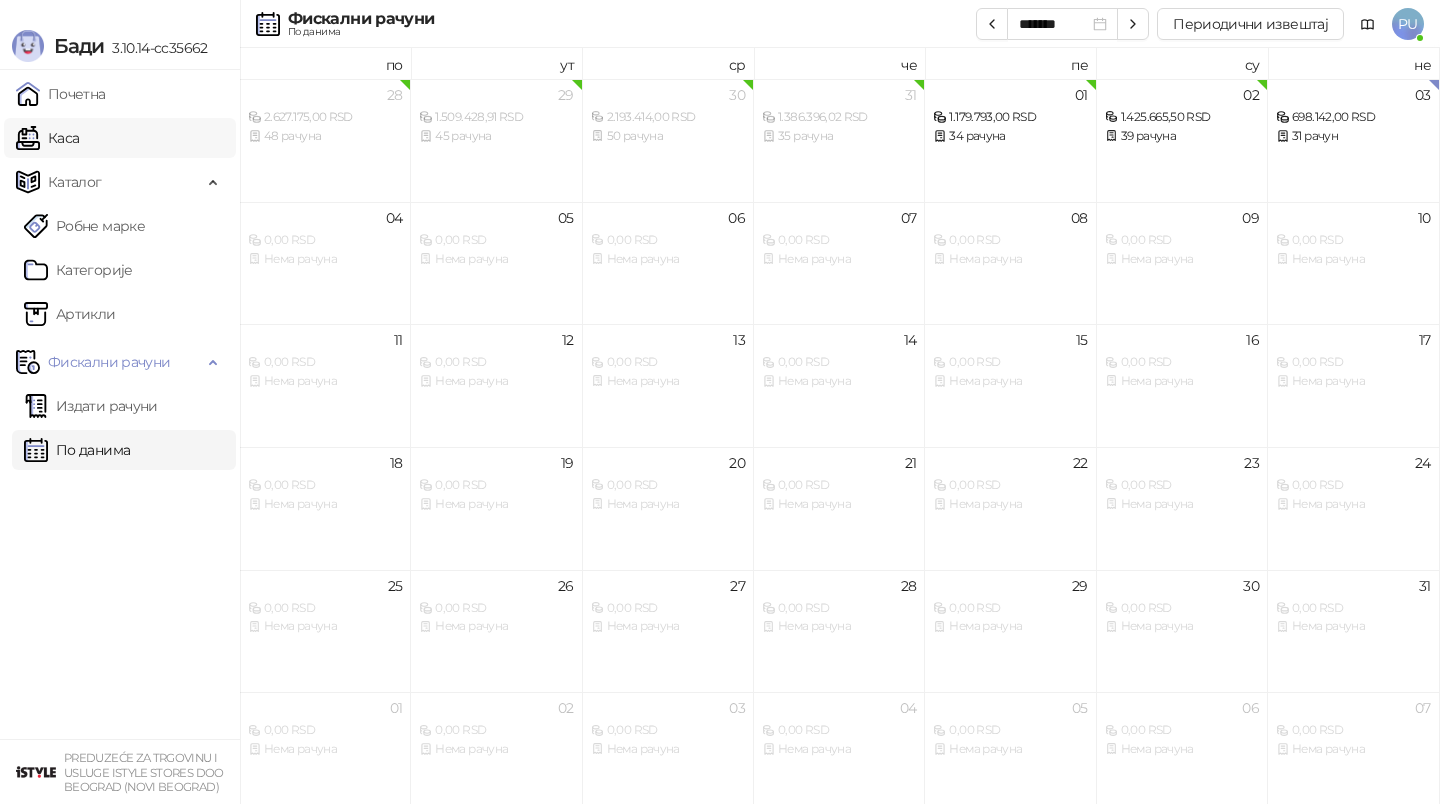 click on "Каса" at bounding box center [47, 138] 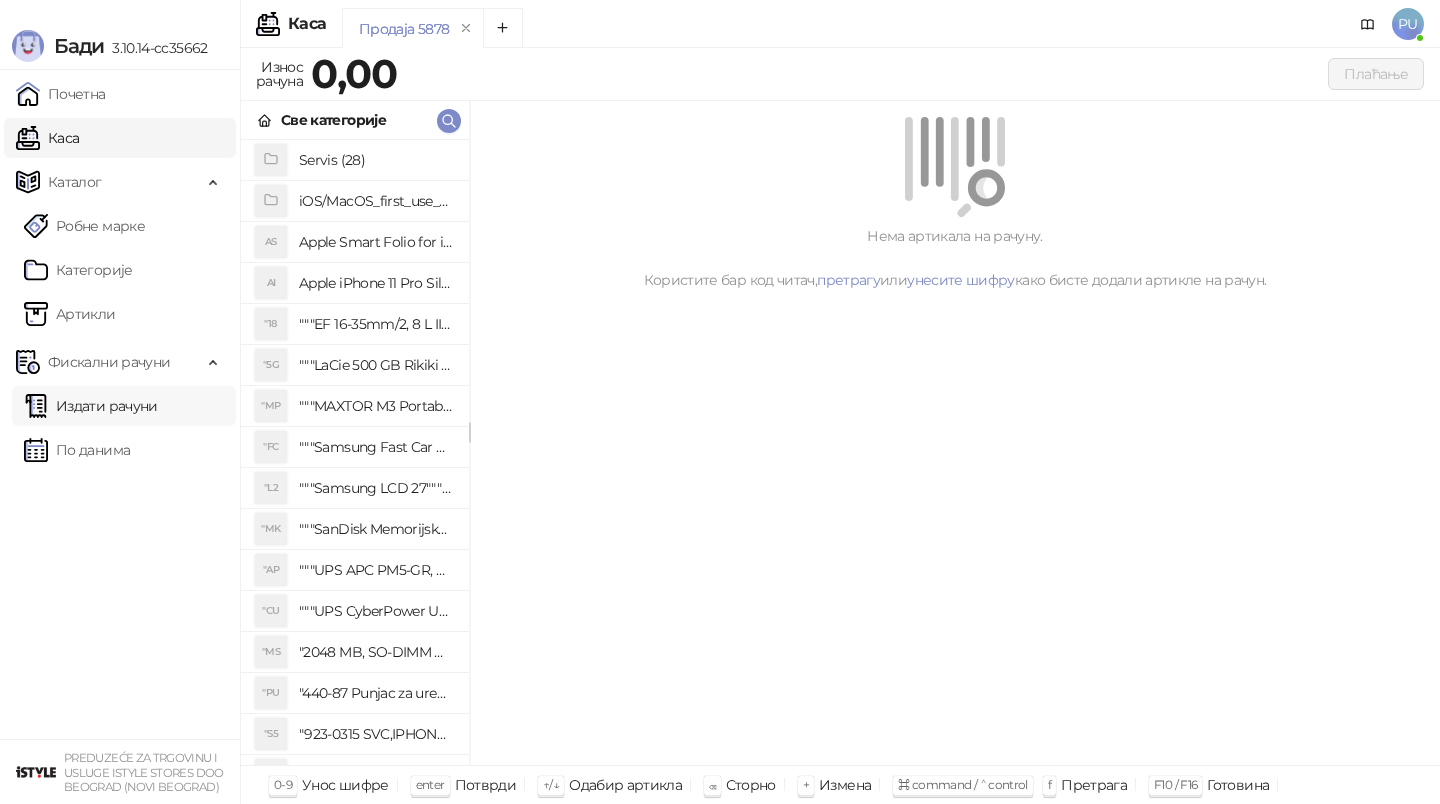 click on "Издати рачуни" at bounding box center [91, 406] 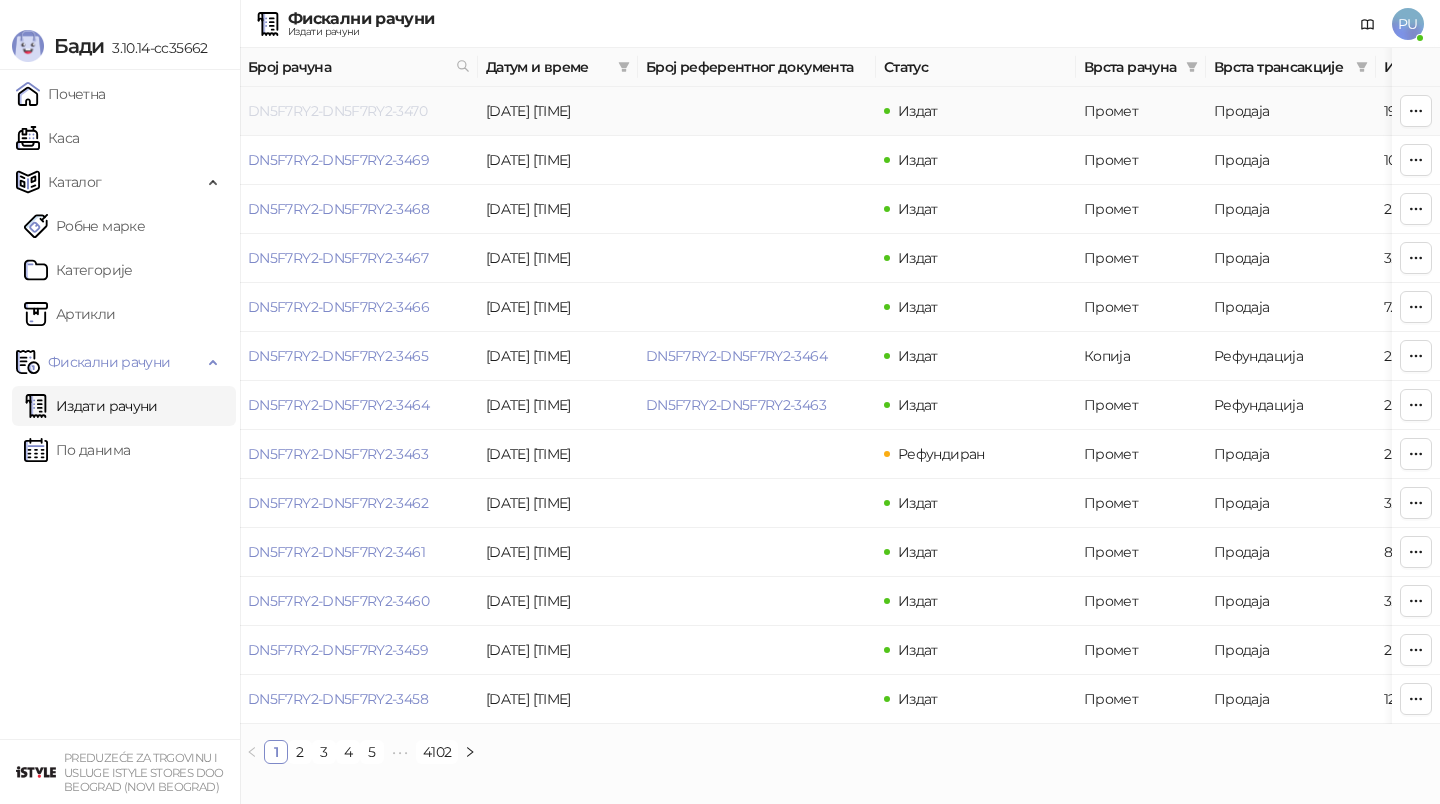 click on "DN5F7RY2-DN5F7RY2-3470" at bounding box center [337, 111] 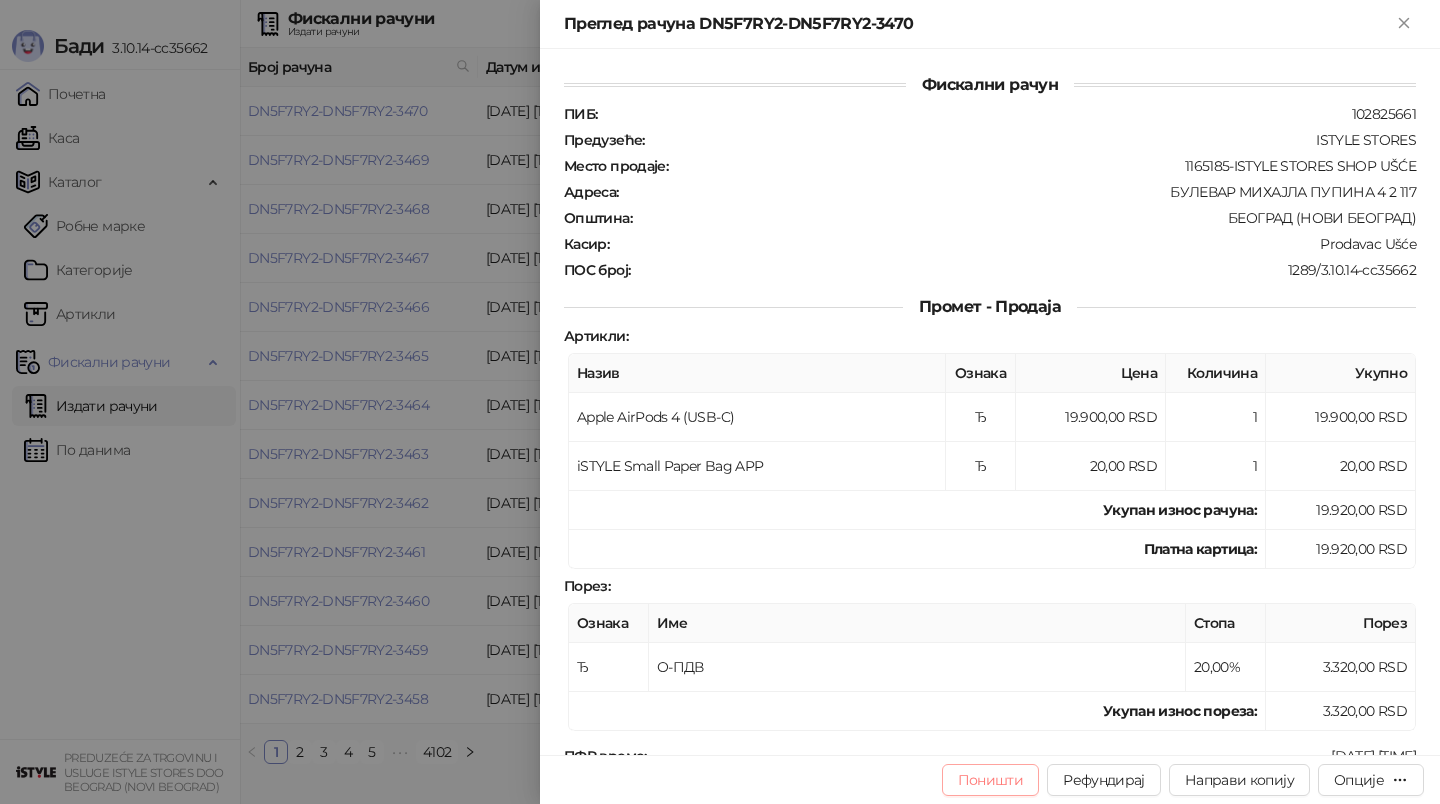 click on "Поништи" at bounding box center [991, 780] 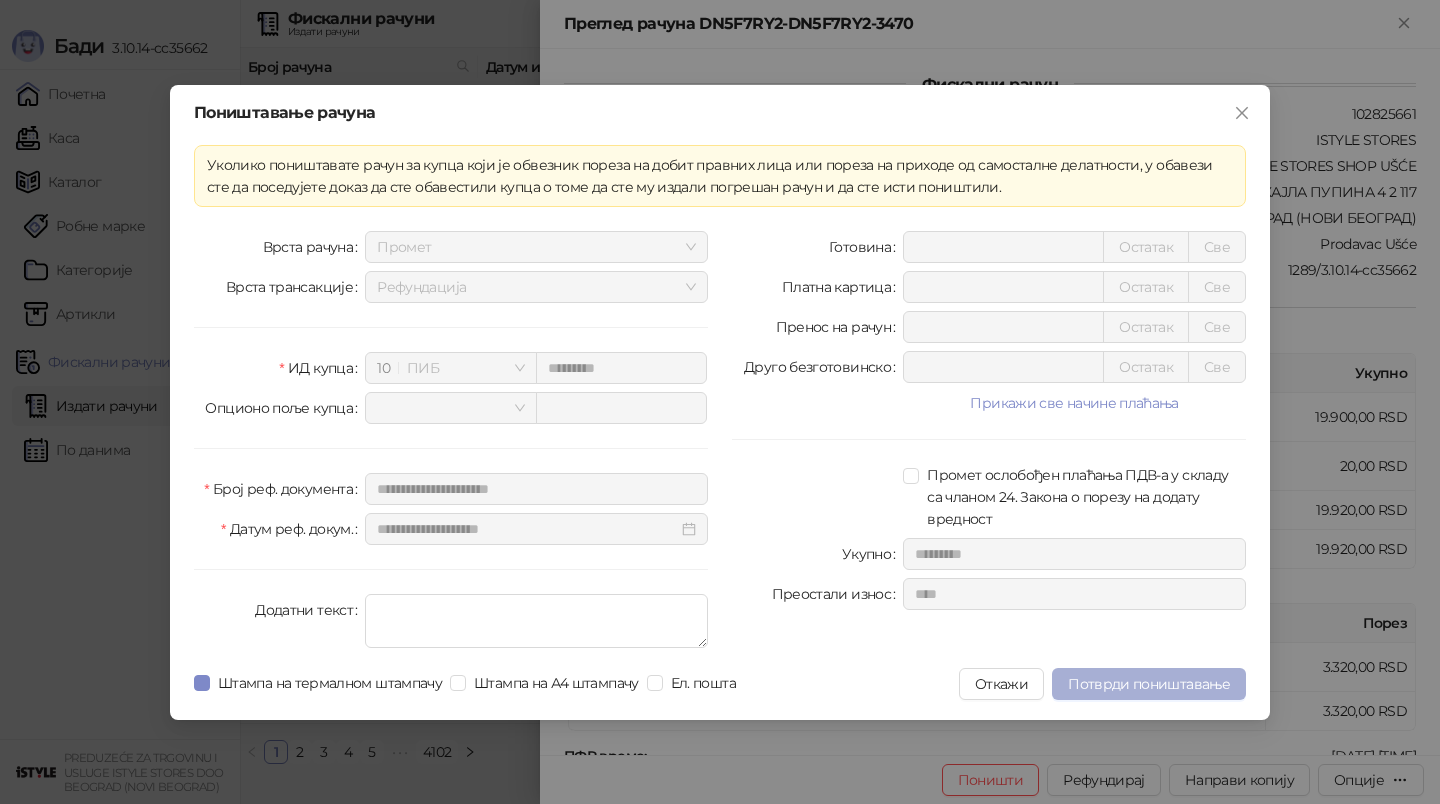 click on "Потврди поништавање" at bounding box center (1149, 684) 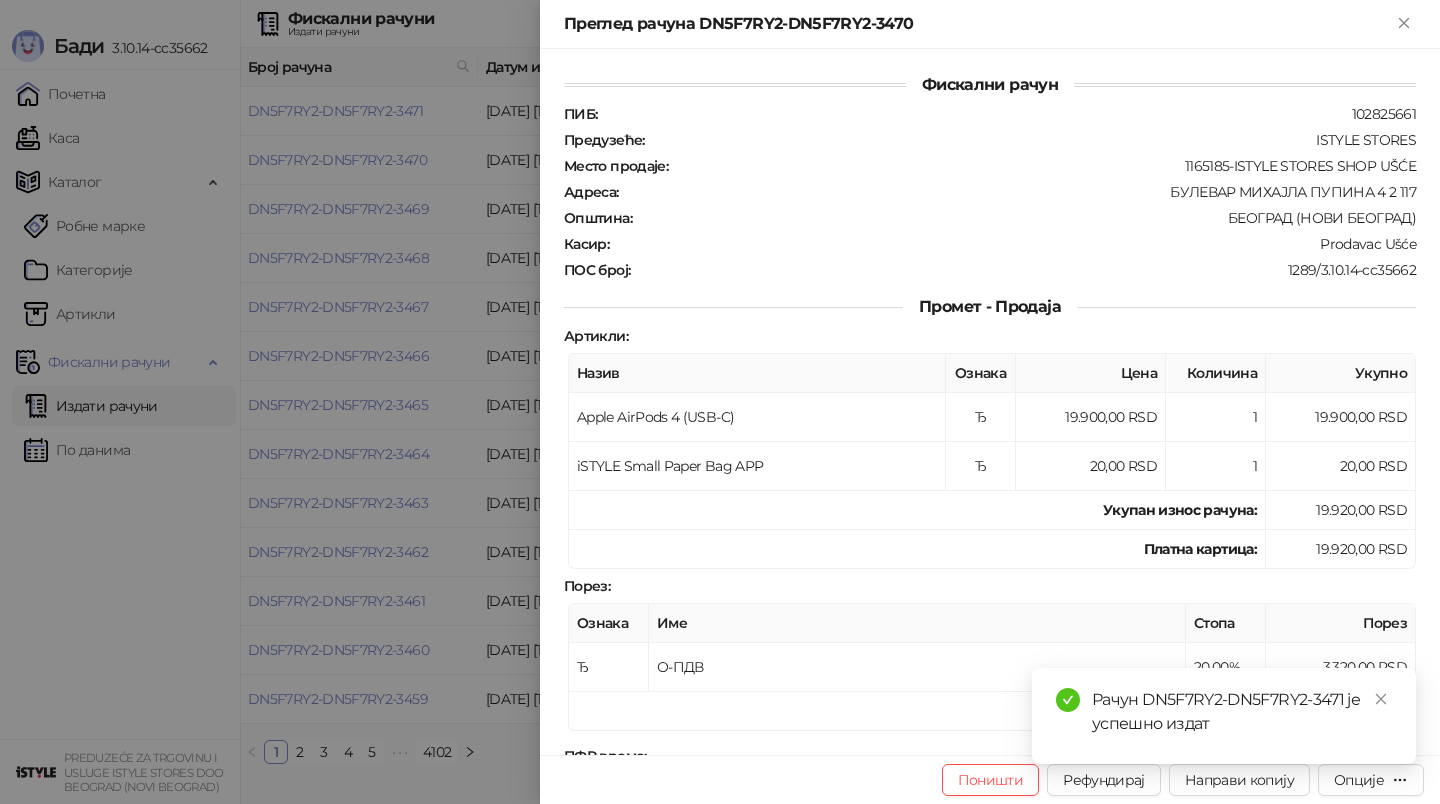click at bounding box center (720, 402) 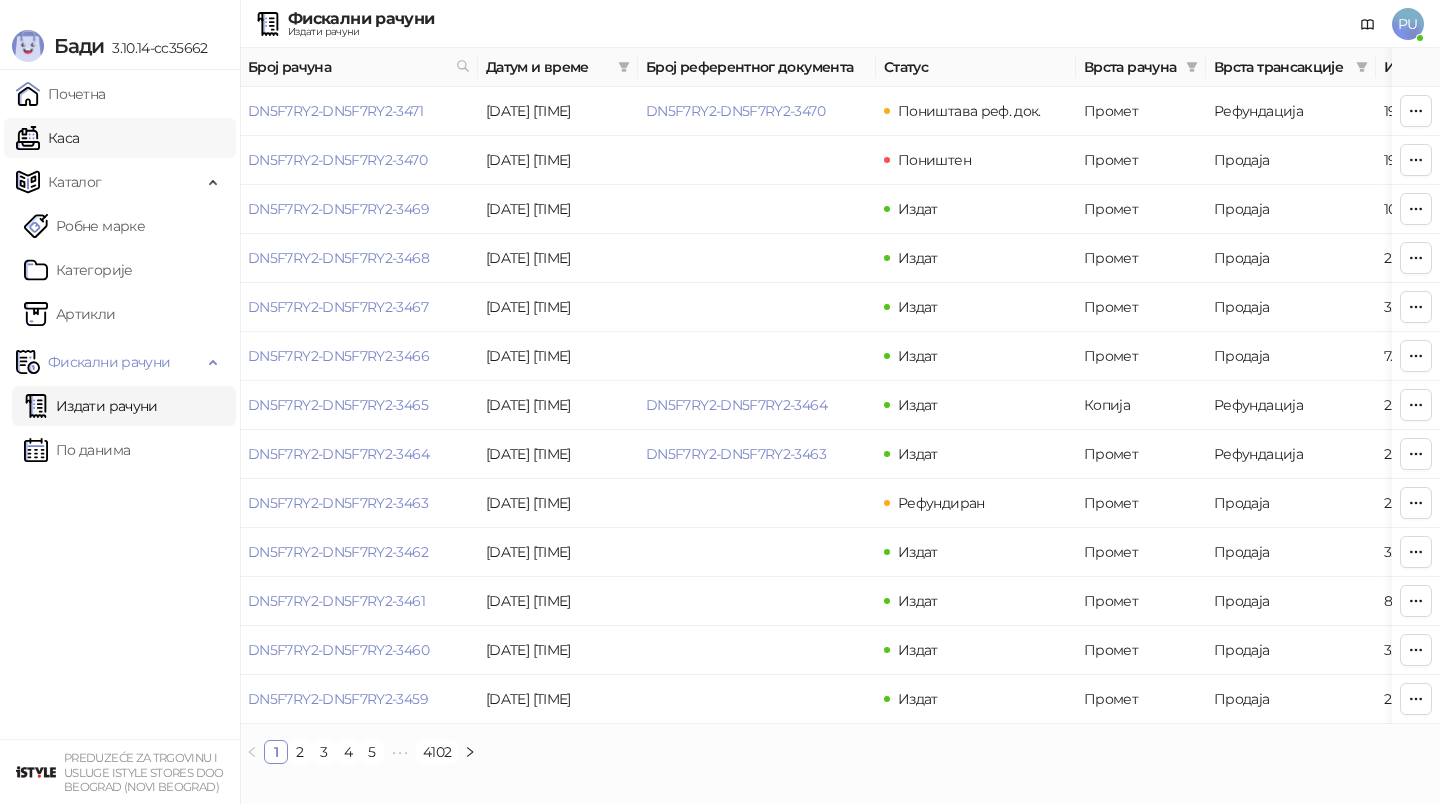 click on "Каса" at bounding box center [47, 138] 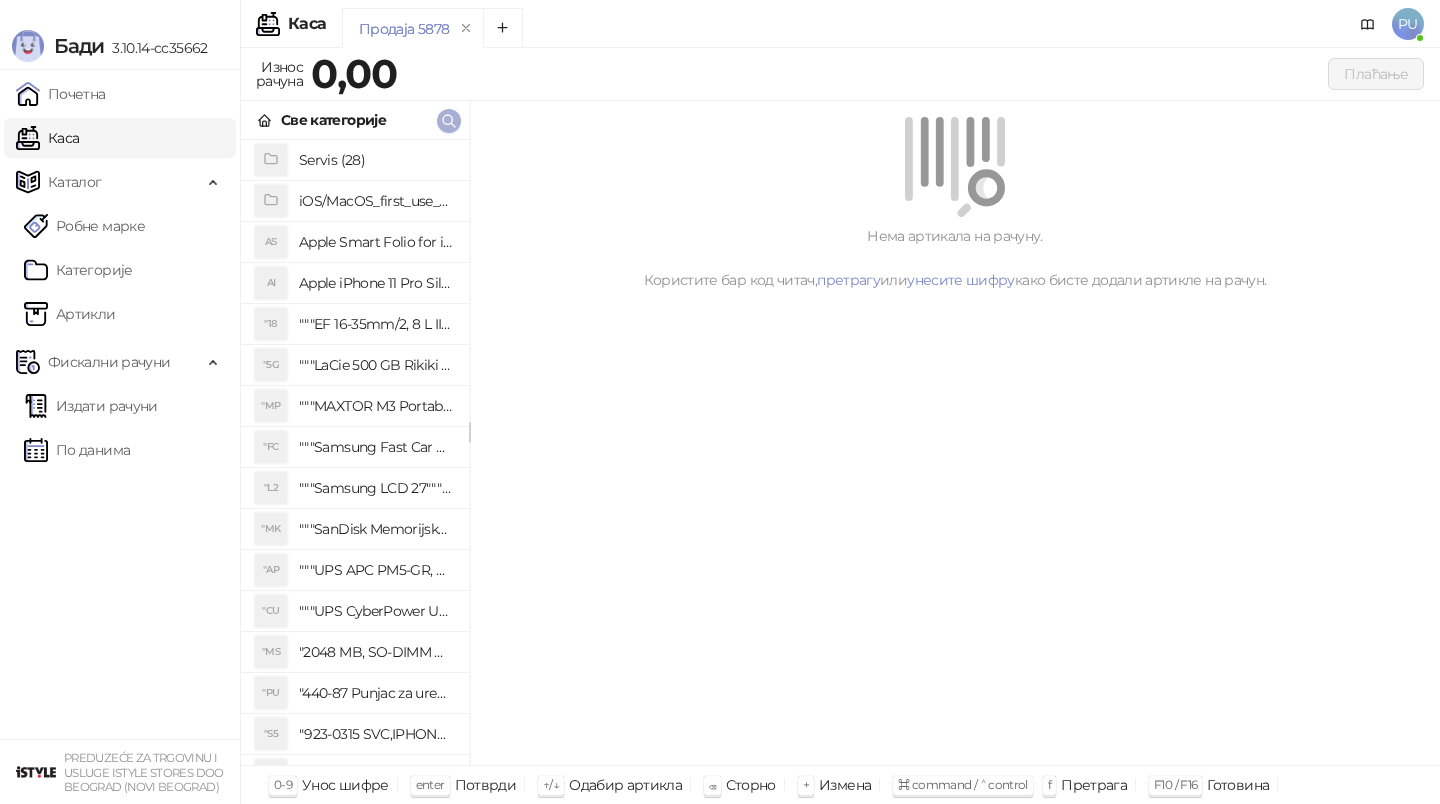 click 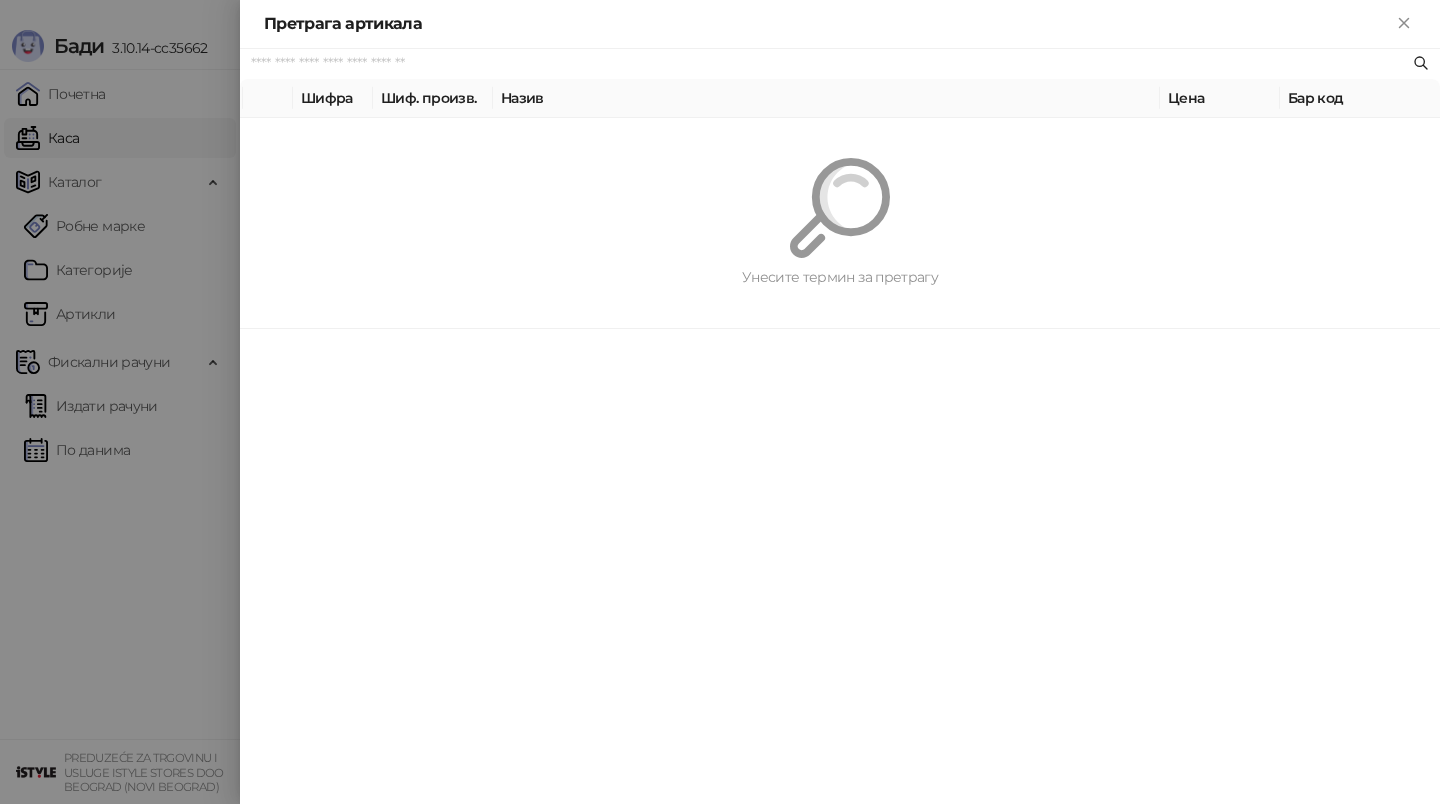 paste on "*********" 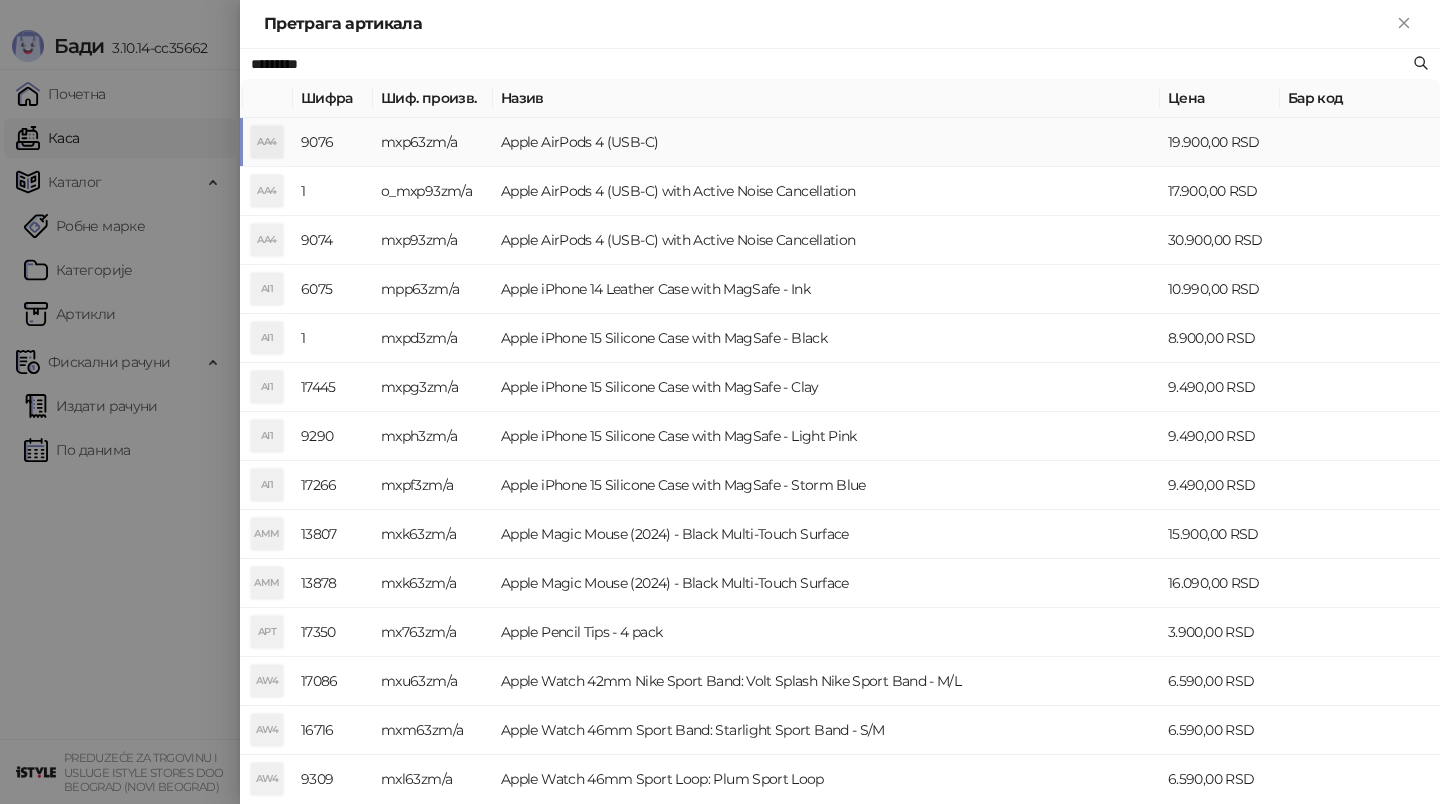 click on "Apple AirPods 4 (USB-C)" at bounding box center [826, 142] 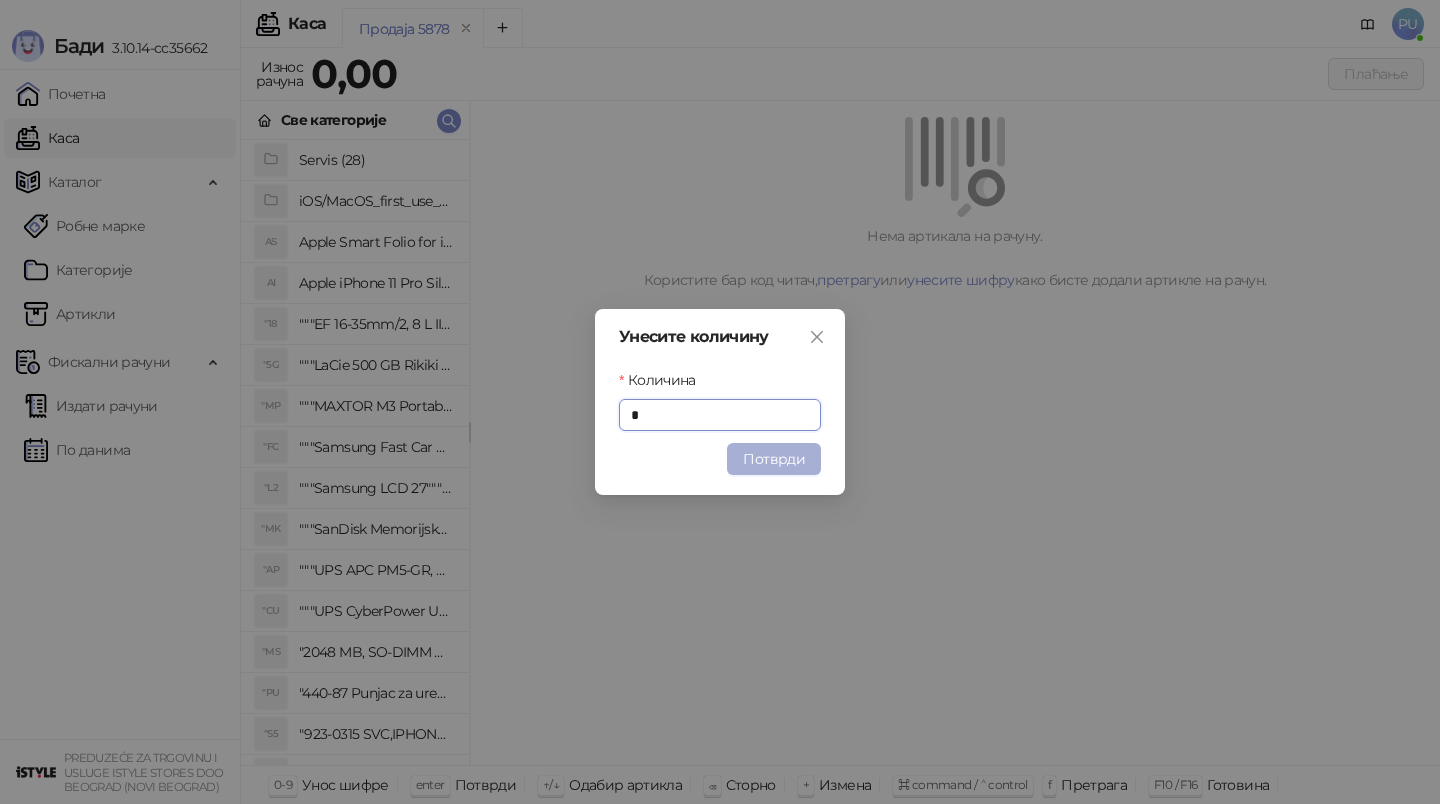 click on "Потврди" at bounding box center (774, 459) 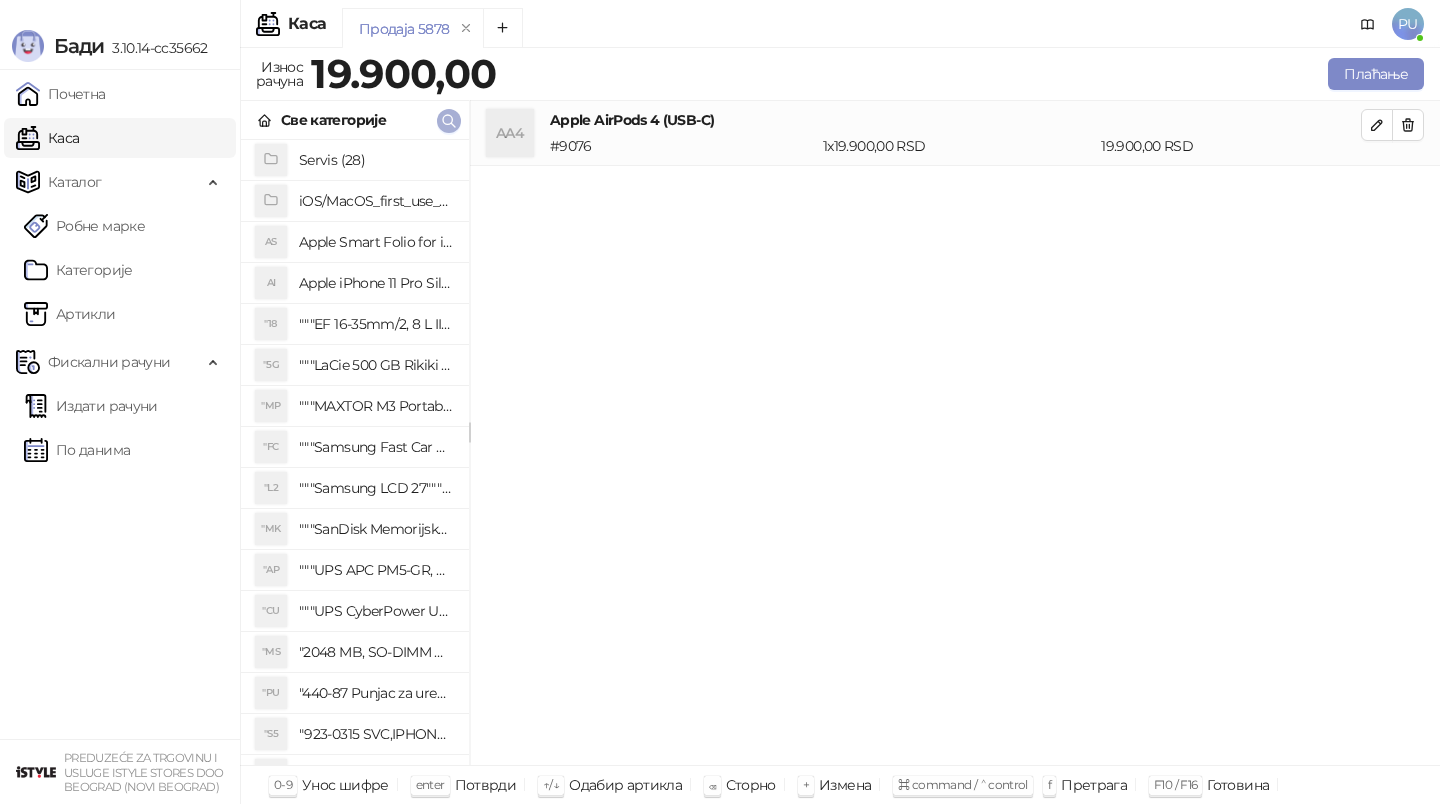 click 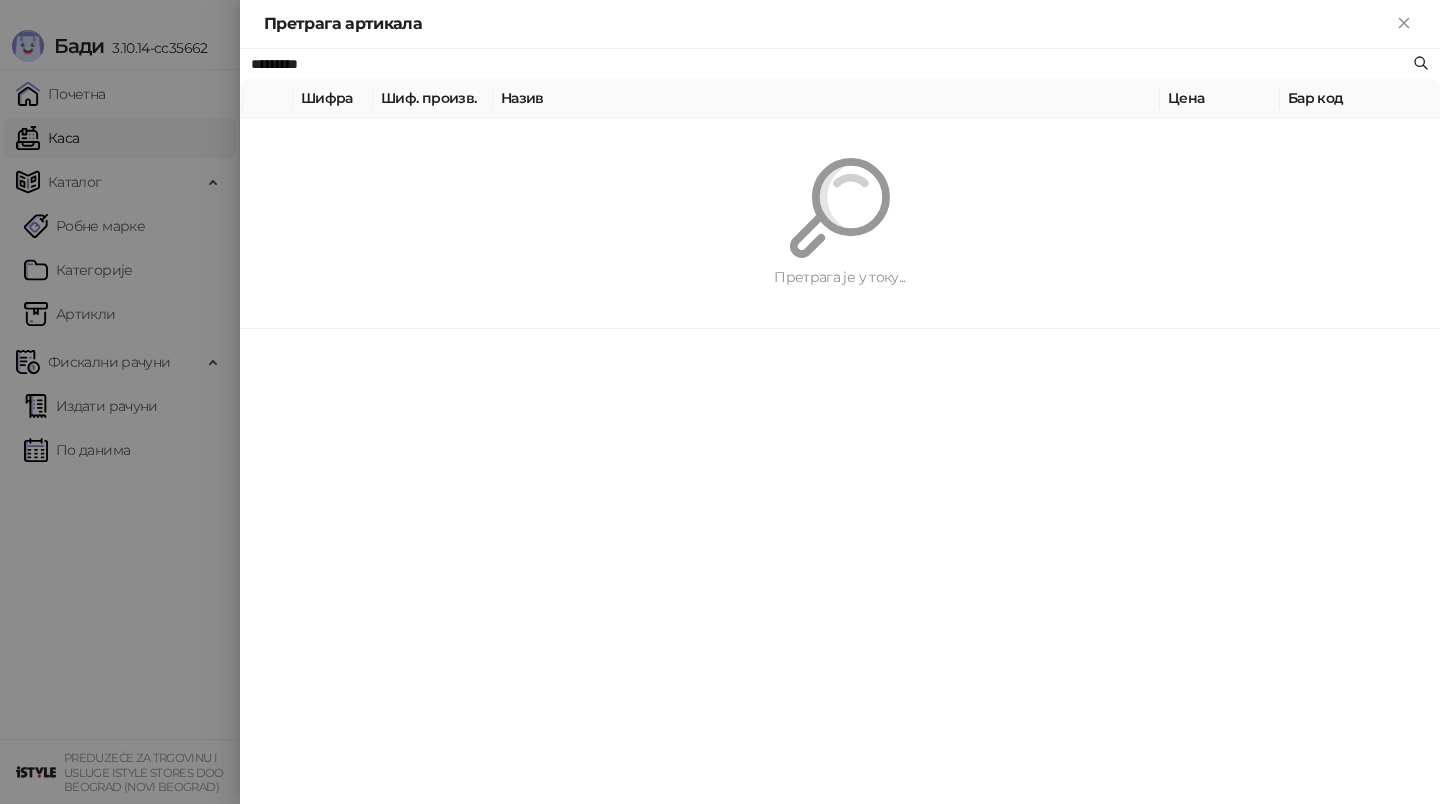 paste on "**********" 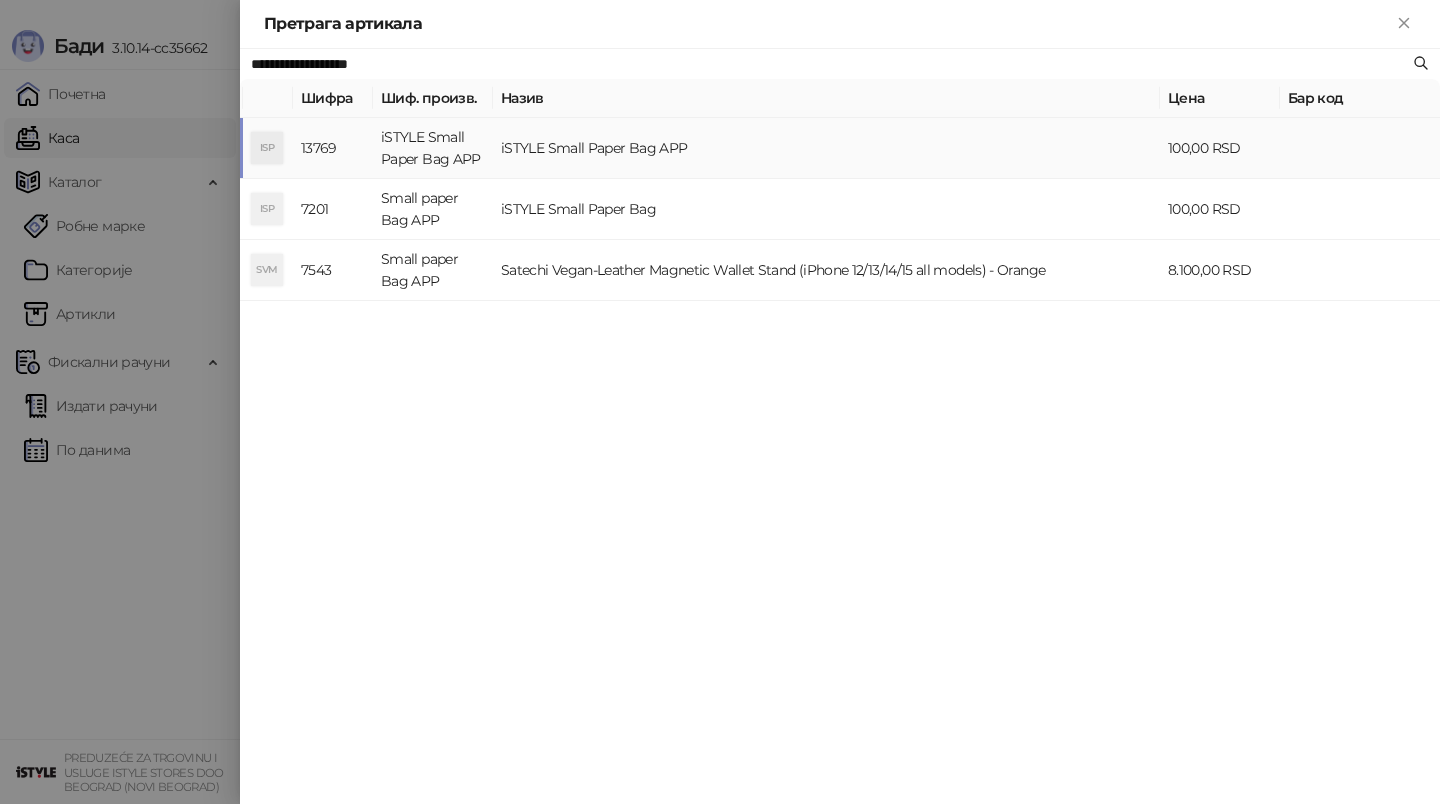 type on "**********" 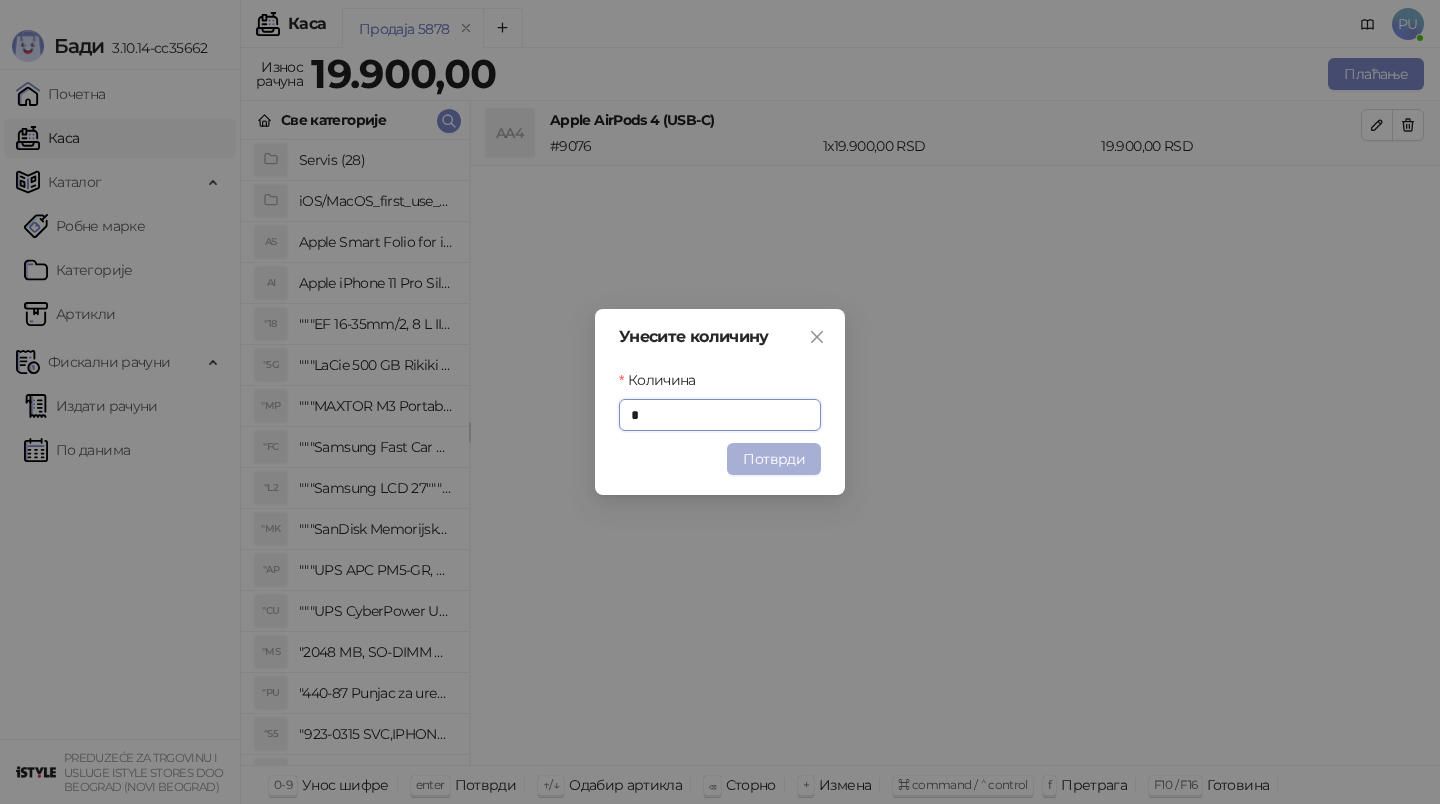 click on "Потврди" at bounding box center [774, 459] 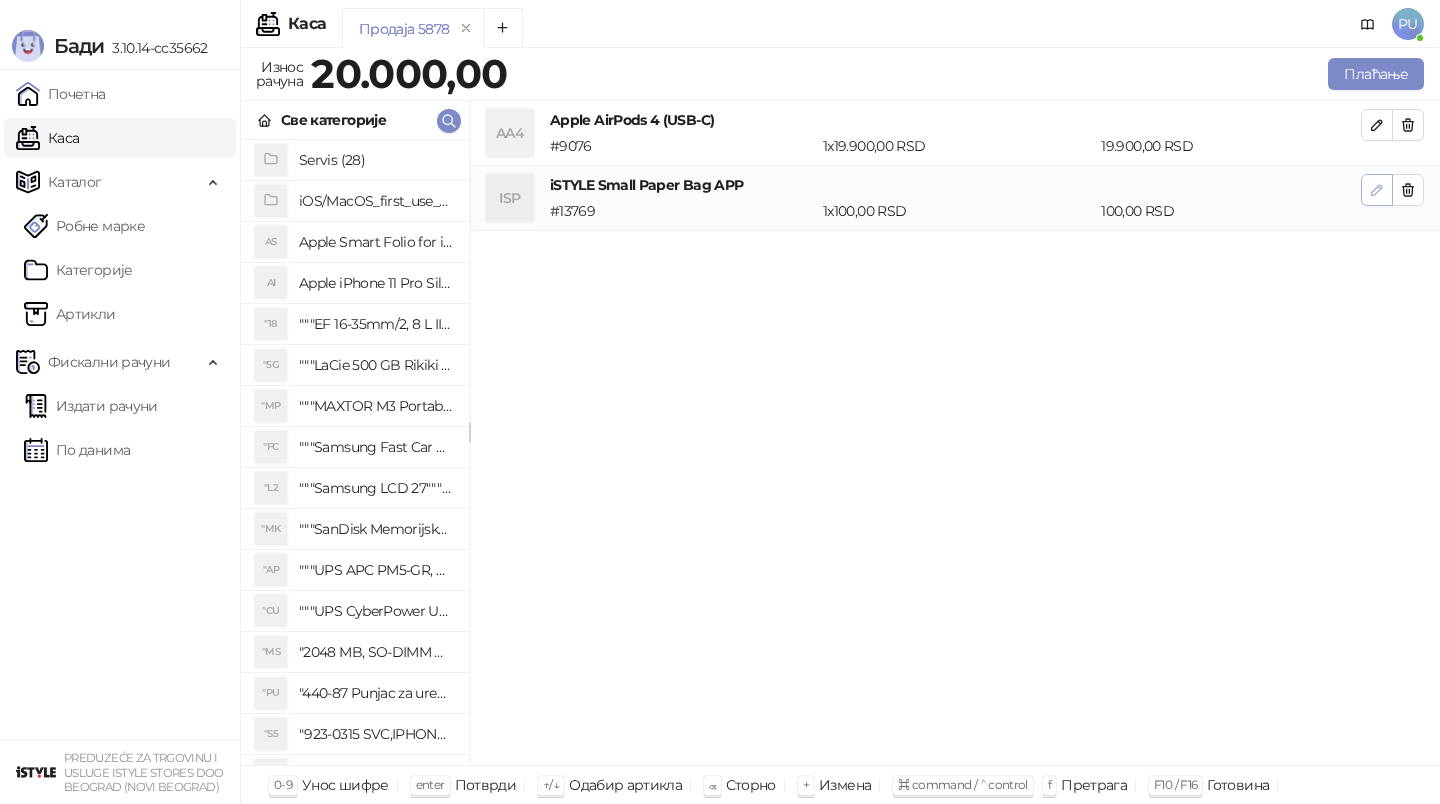 click 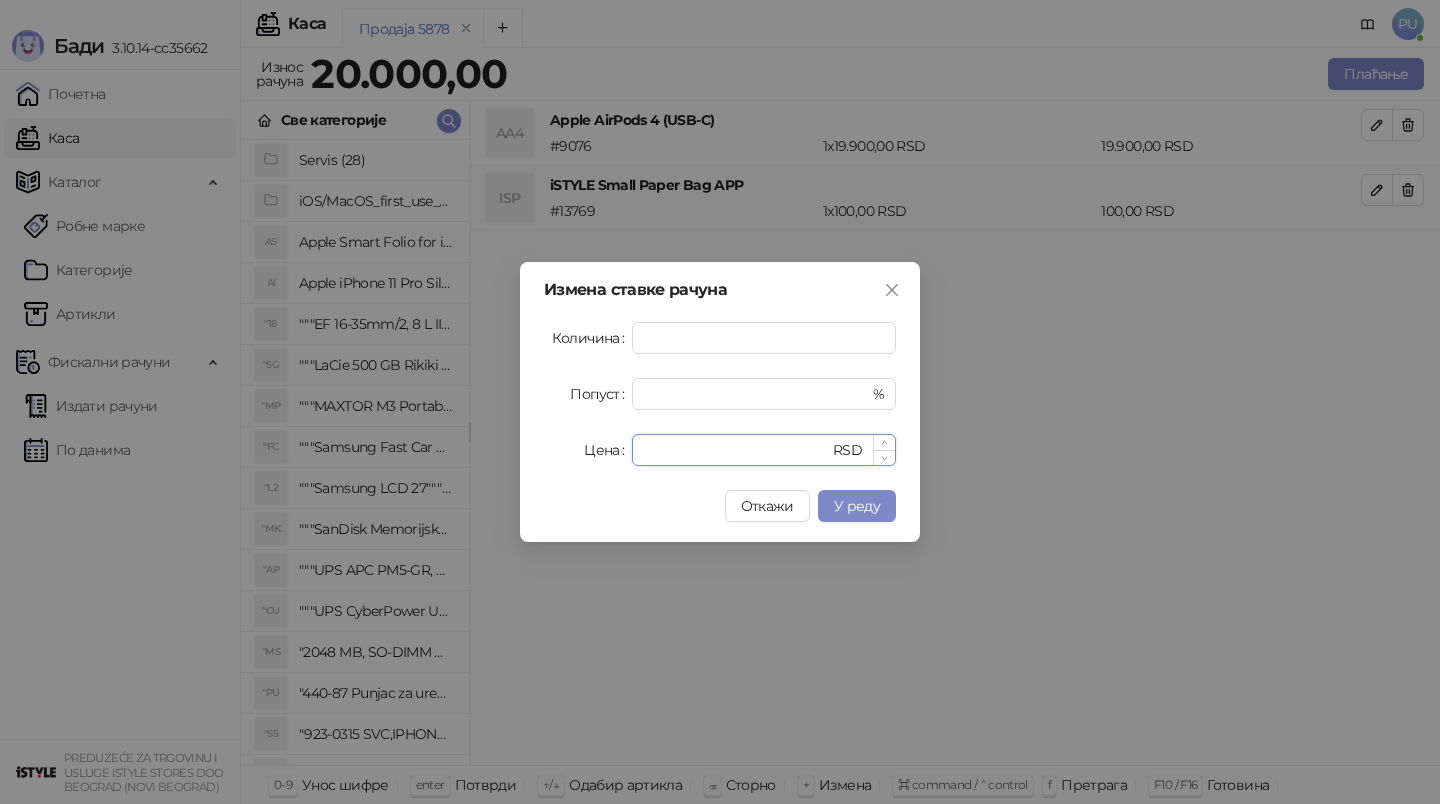 click on "***" at bounding box center [736, 450] 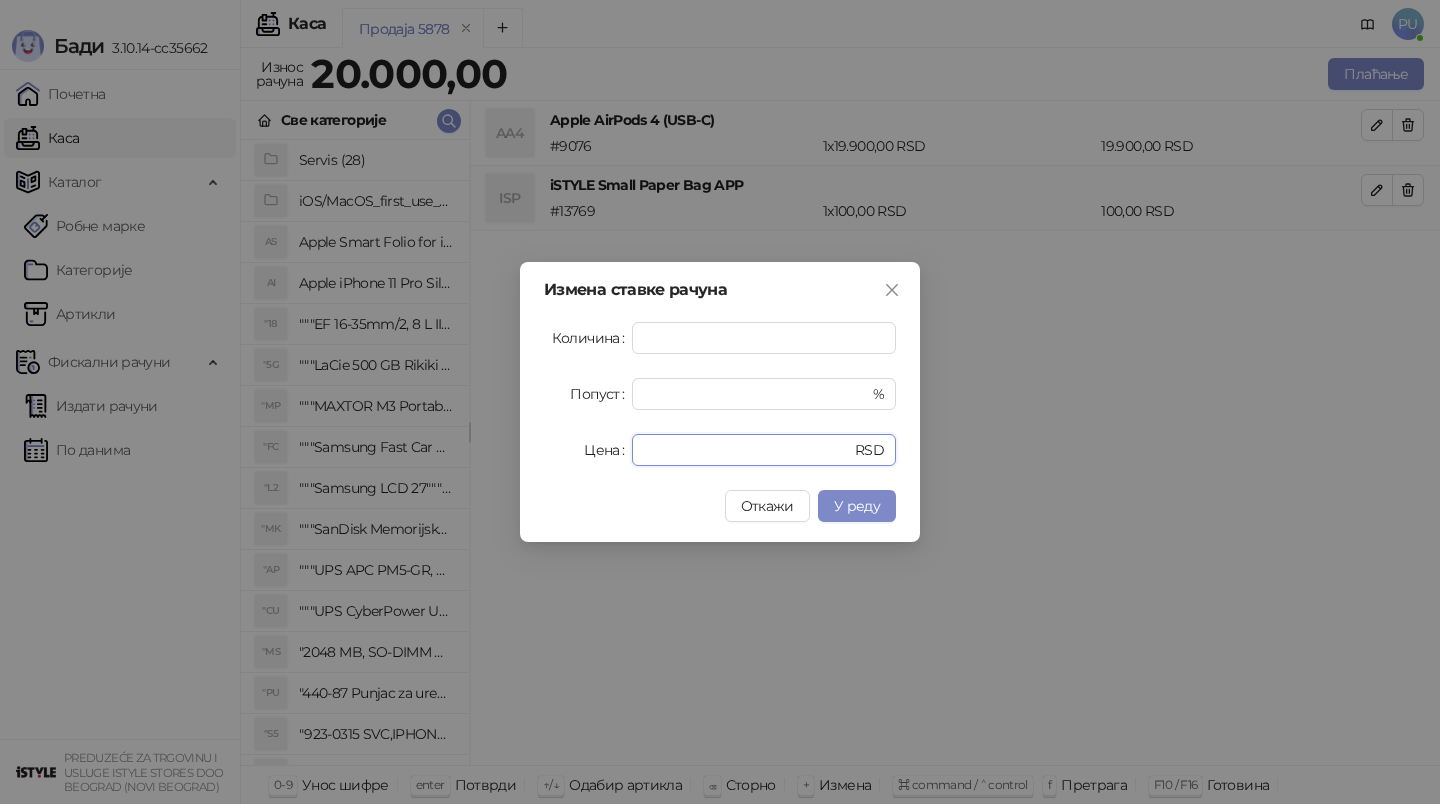 type on "**" 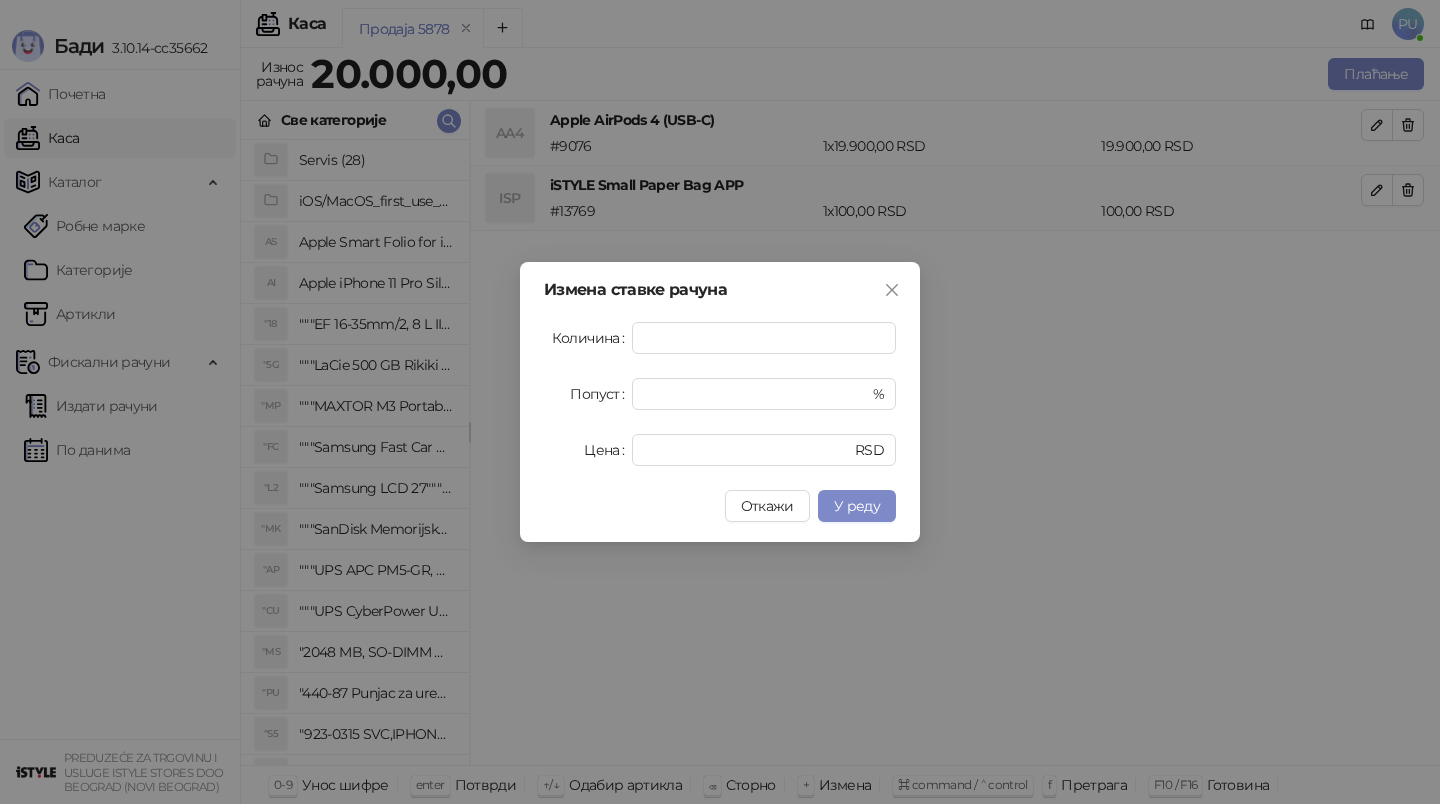 click on "Измена ставке рачуна Количина * Попуст * % Цена ** RSD Откажи У реду" at bounding box center (720, 402) 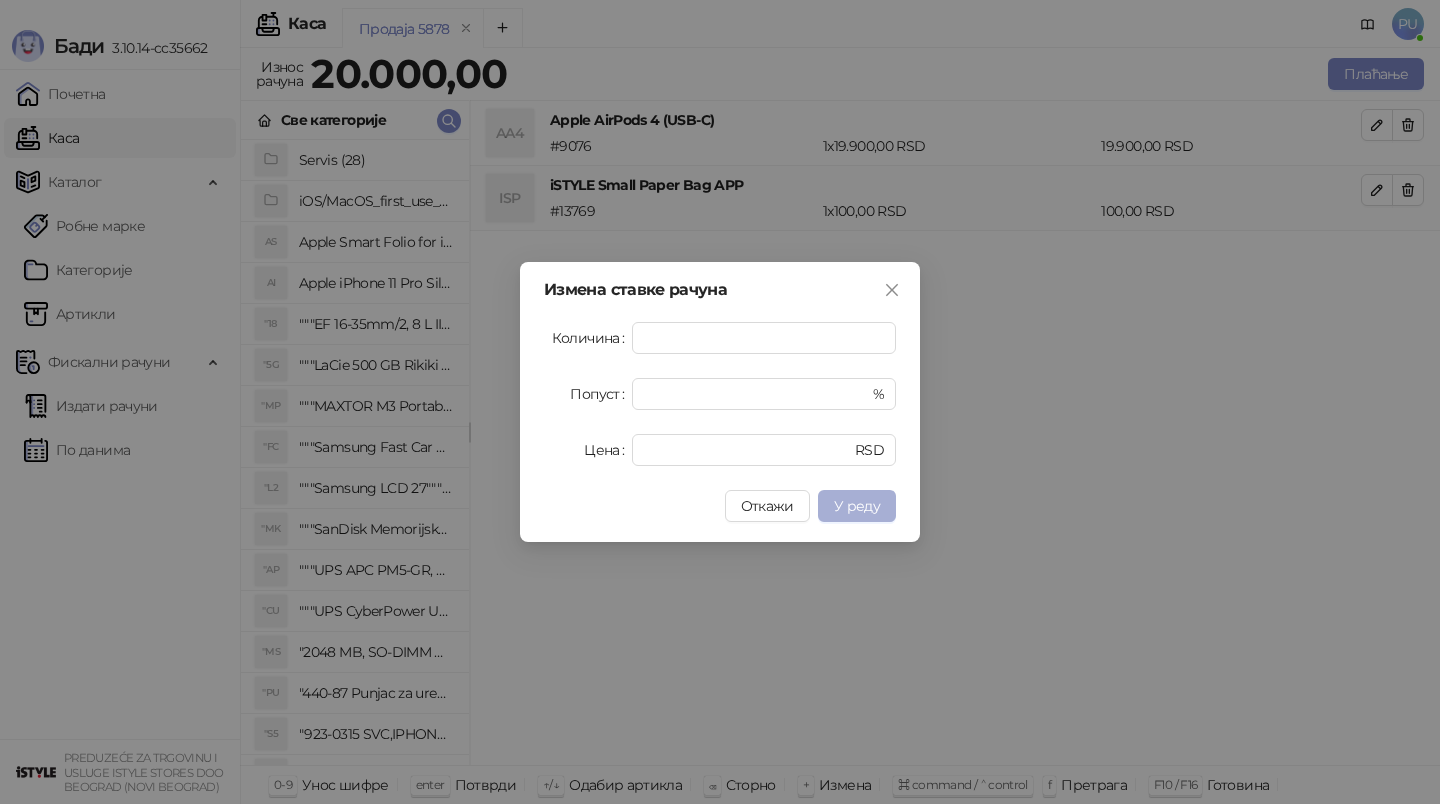 click on "У реду" at bounding box center (857, 506) 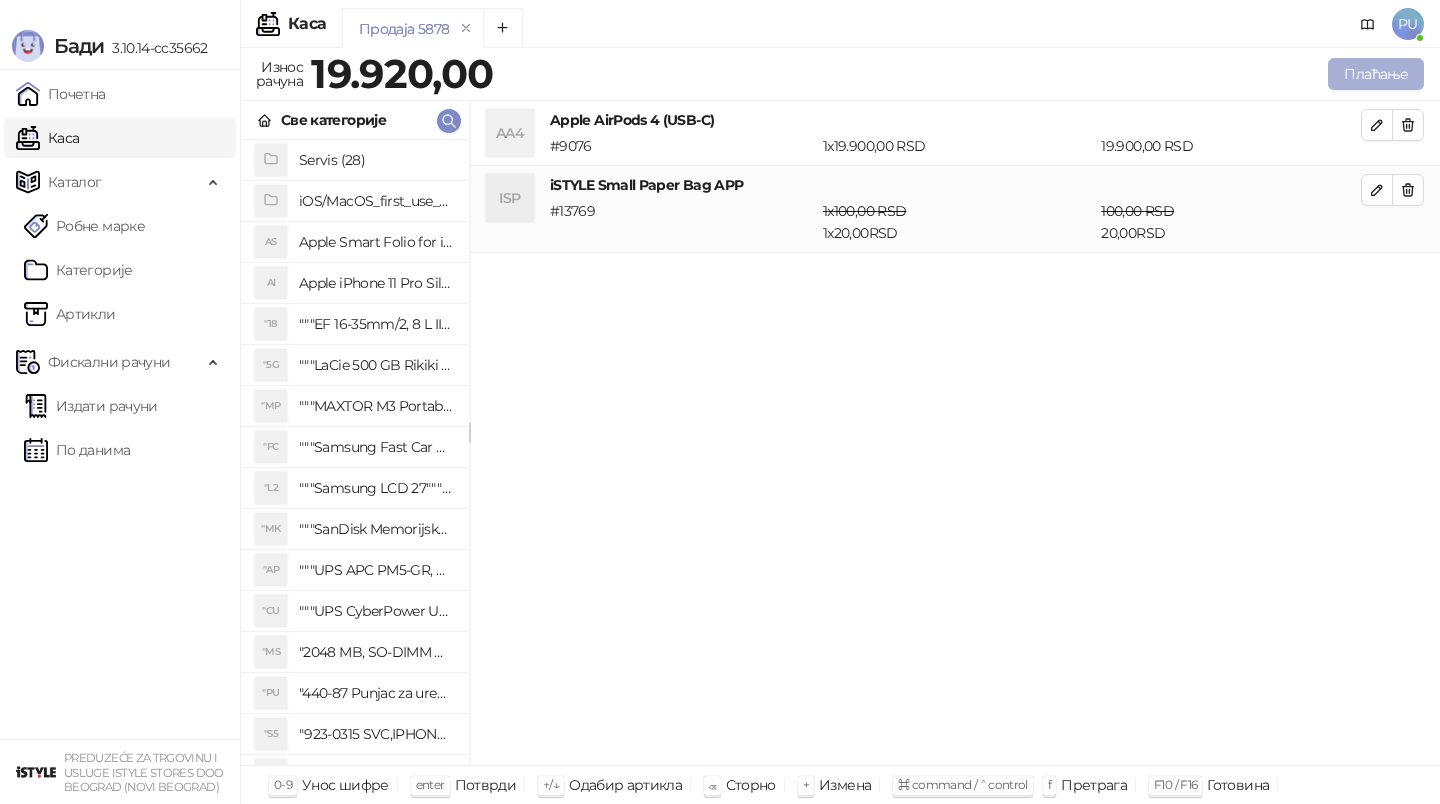 click on "Плаћање" at bounding box center (1376, 74) 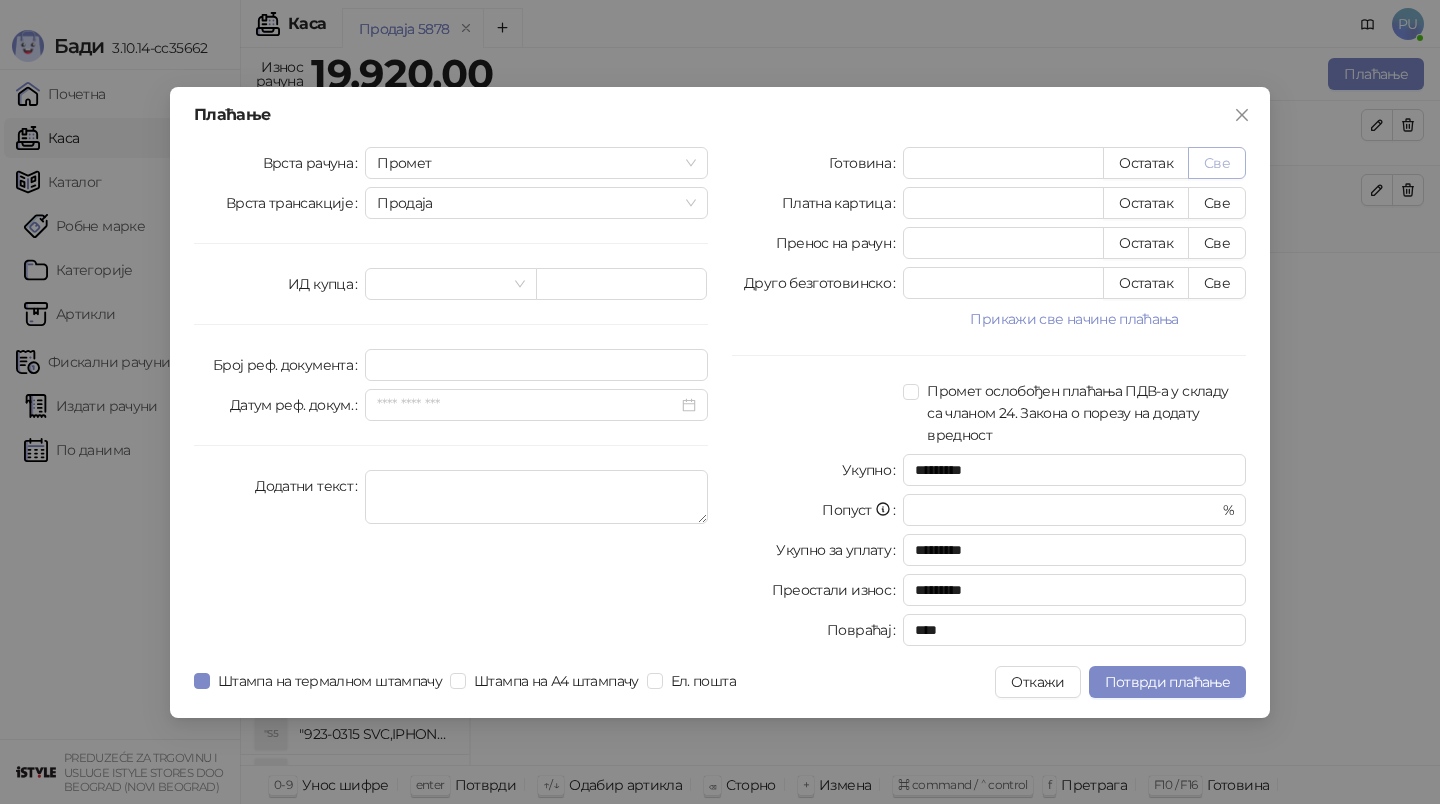 click on "Све" at bounding box center (1217, 163) 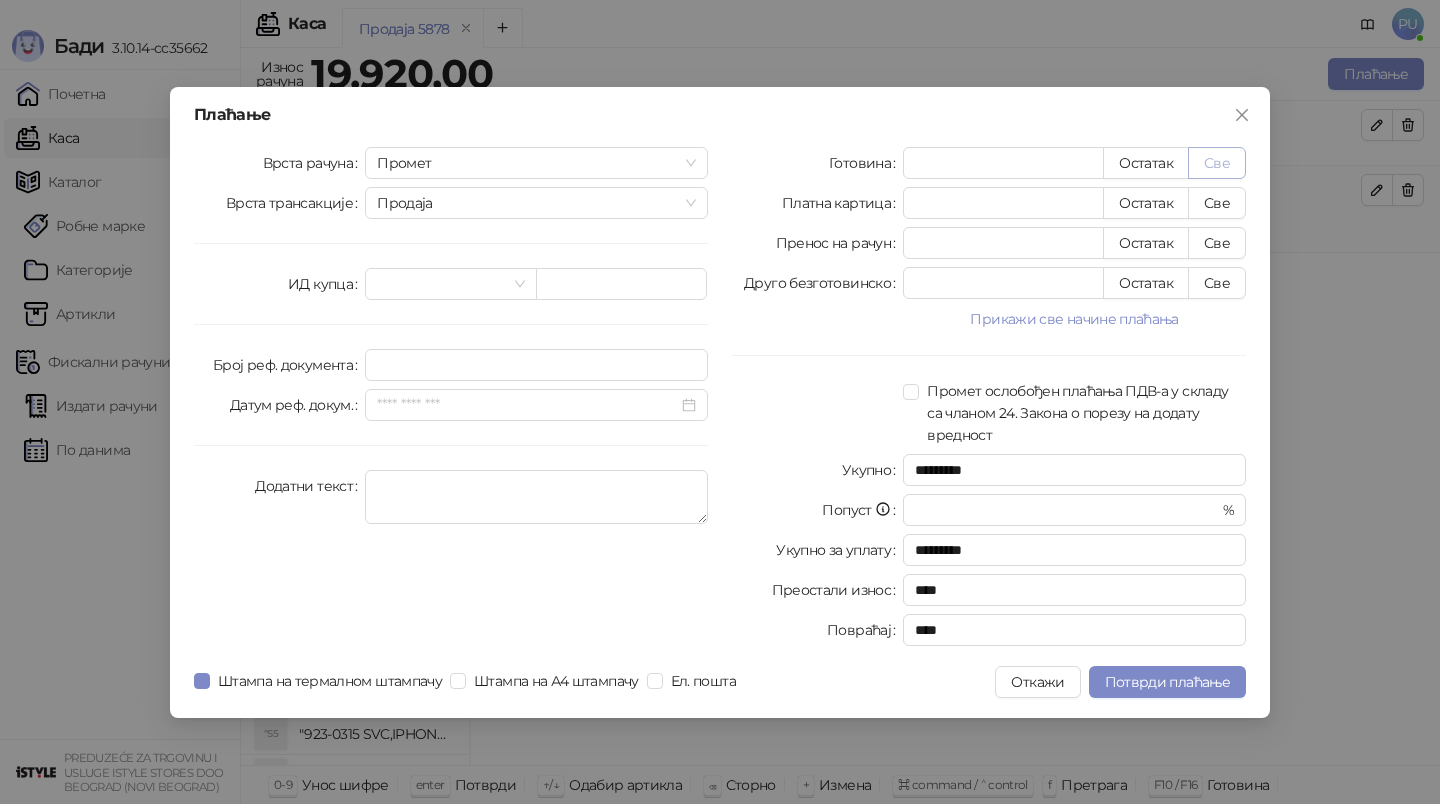 type on "*****" 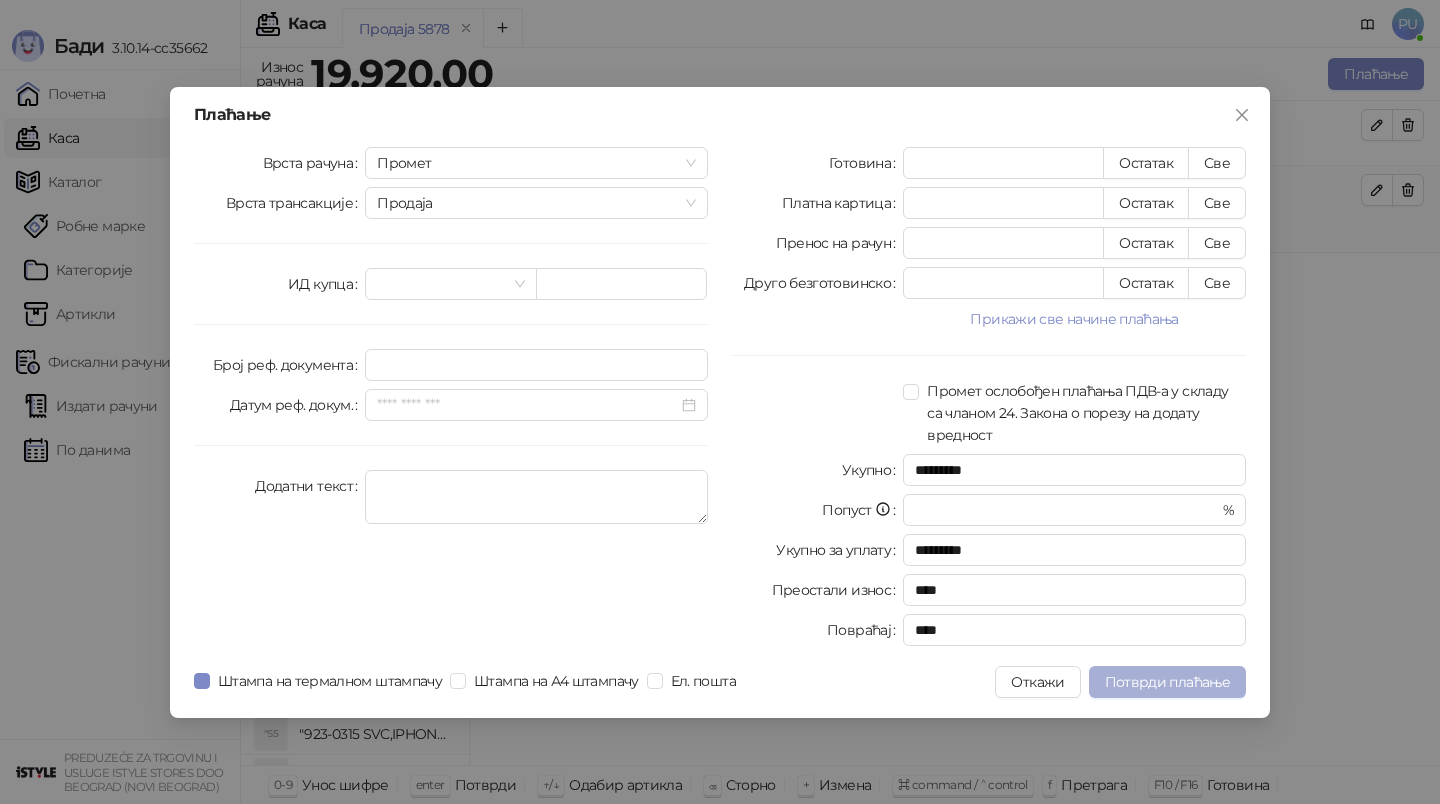 click on "Потврди плаћање" at bounding box center (1167, 682) 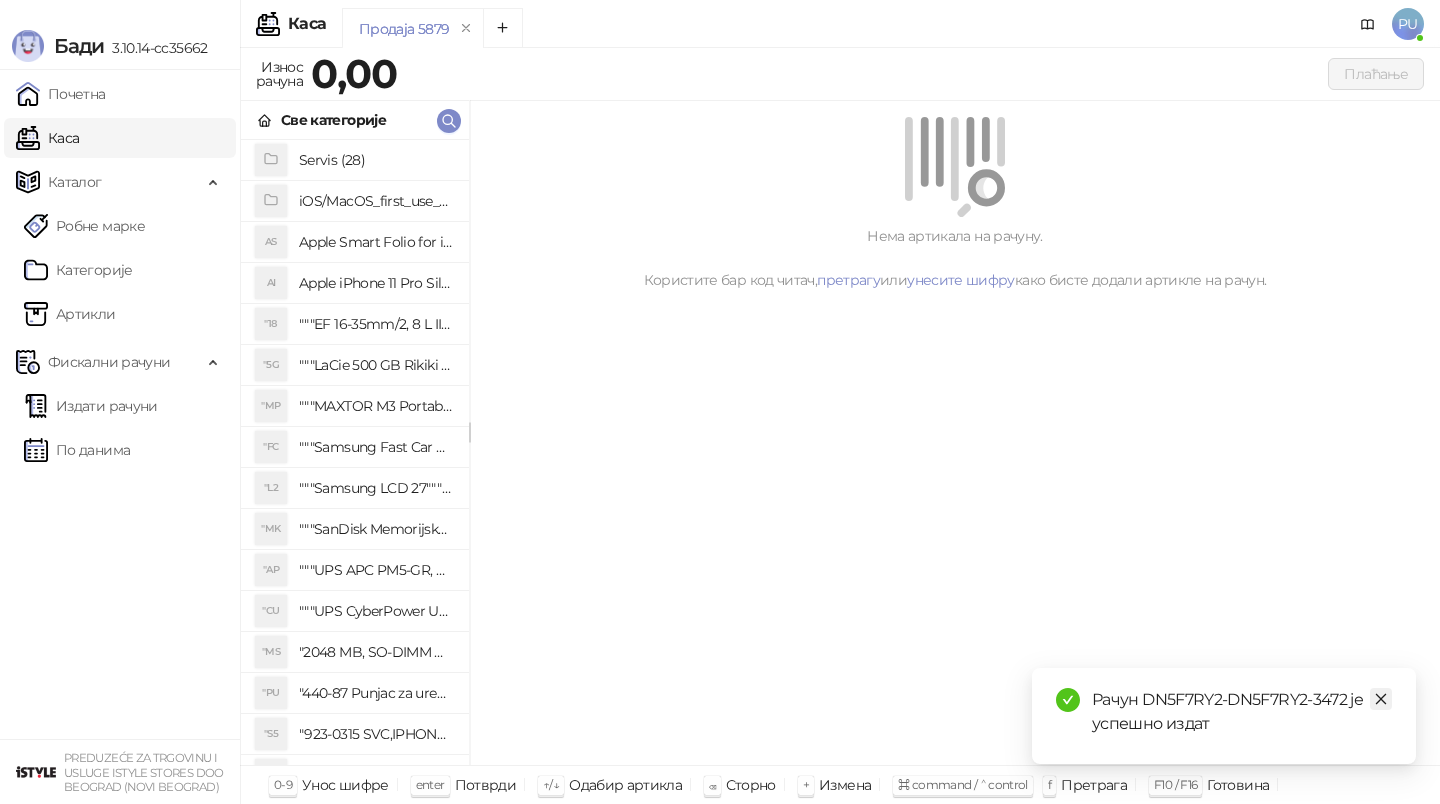 click 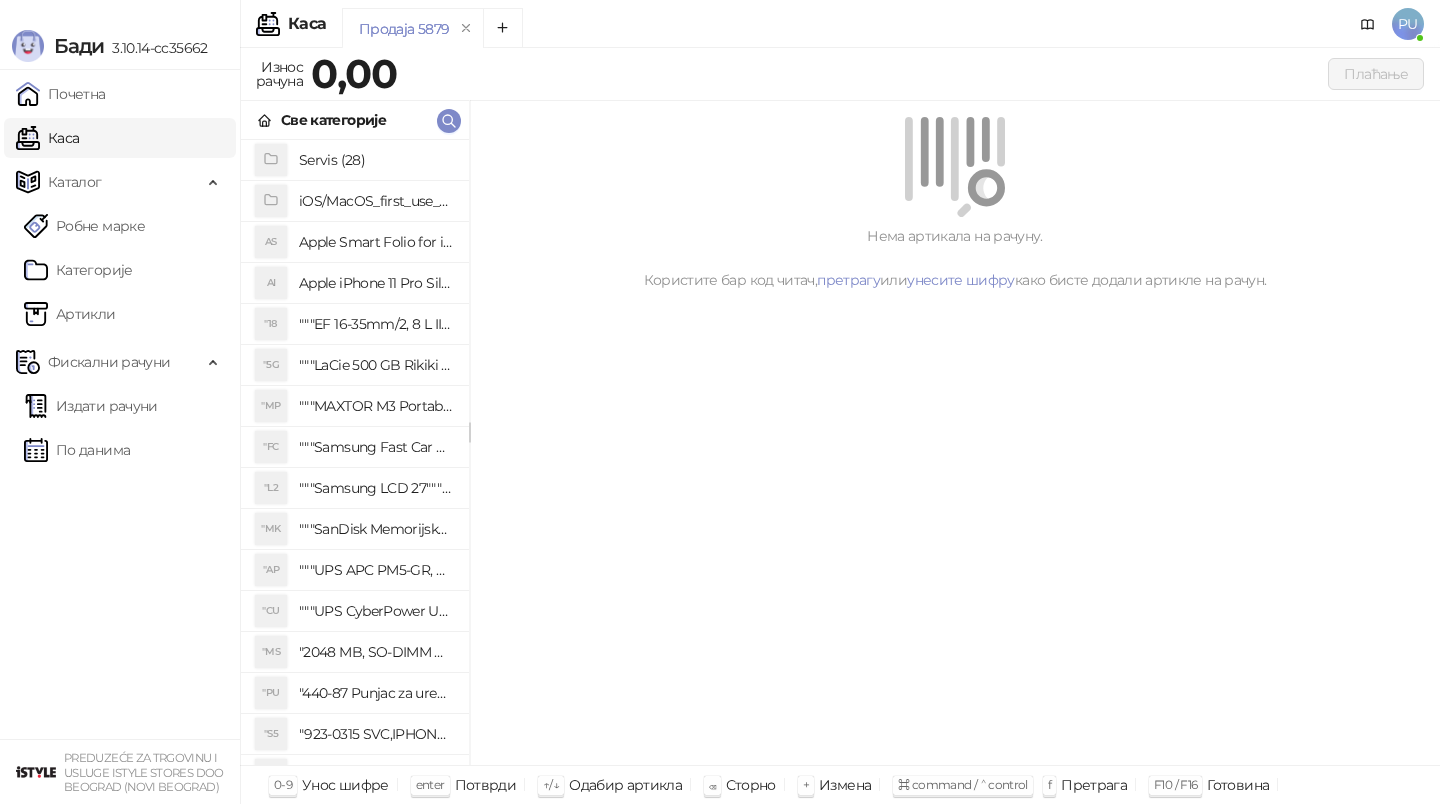 click on "Нема артикала на рачуну.  Користите бар код читач,  претрагу  или  унесите шифру  како бисте додали артикле на рачун." at bounding box center [955, 433] 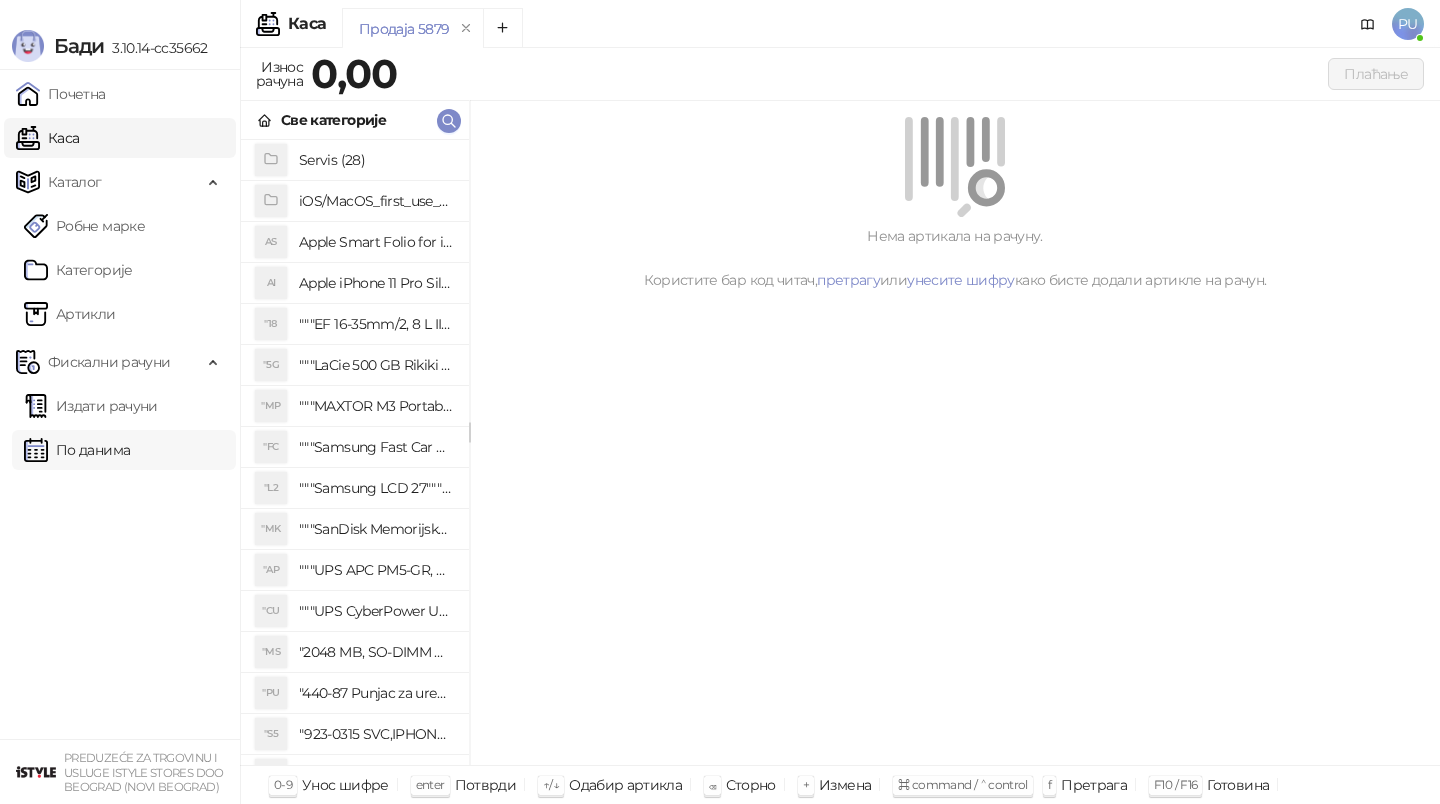 click on "По данима" at bounding box center (77, 450) 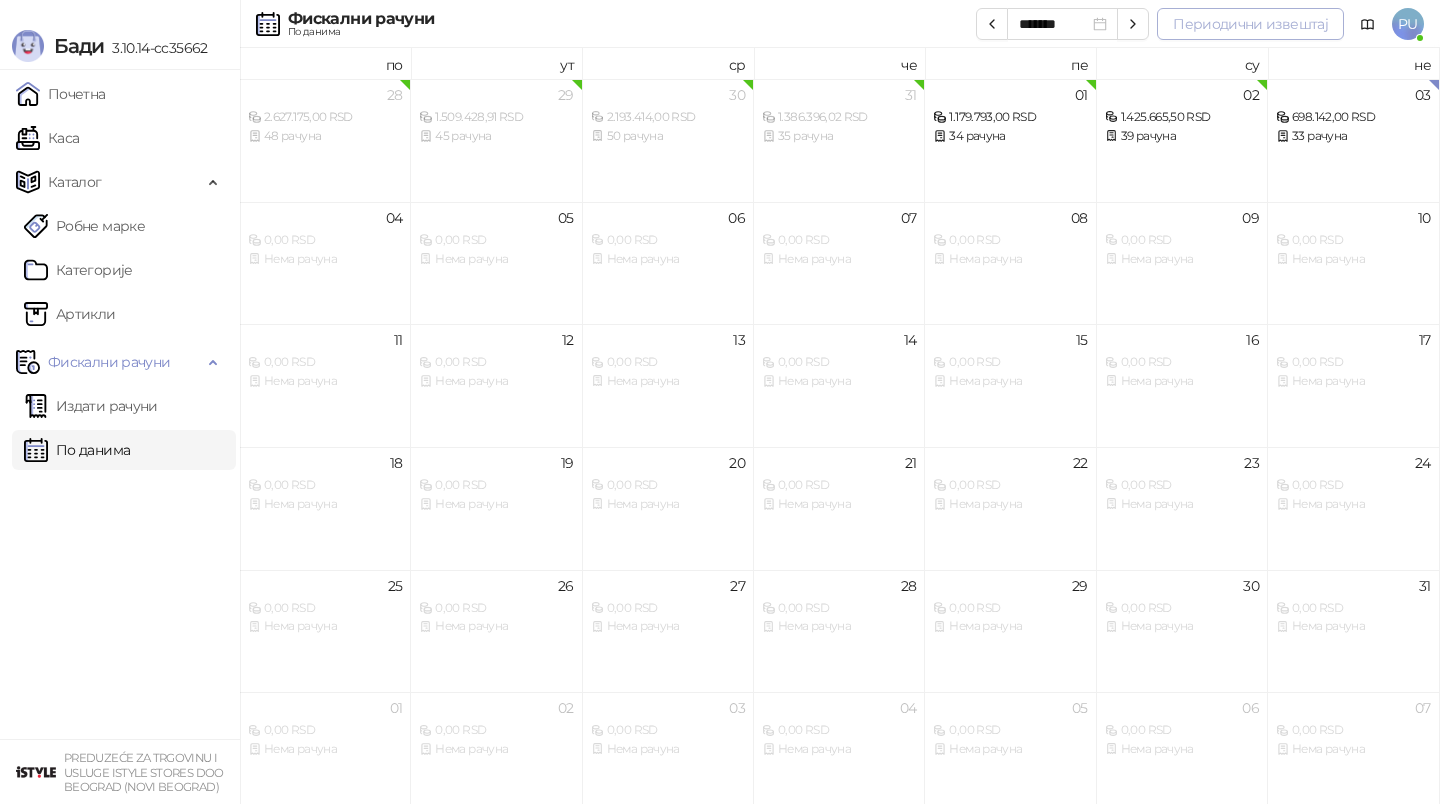 click on "Периодични извештај" at bounding box center [1250, 24] 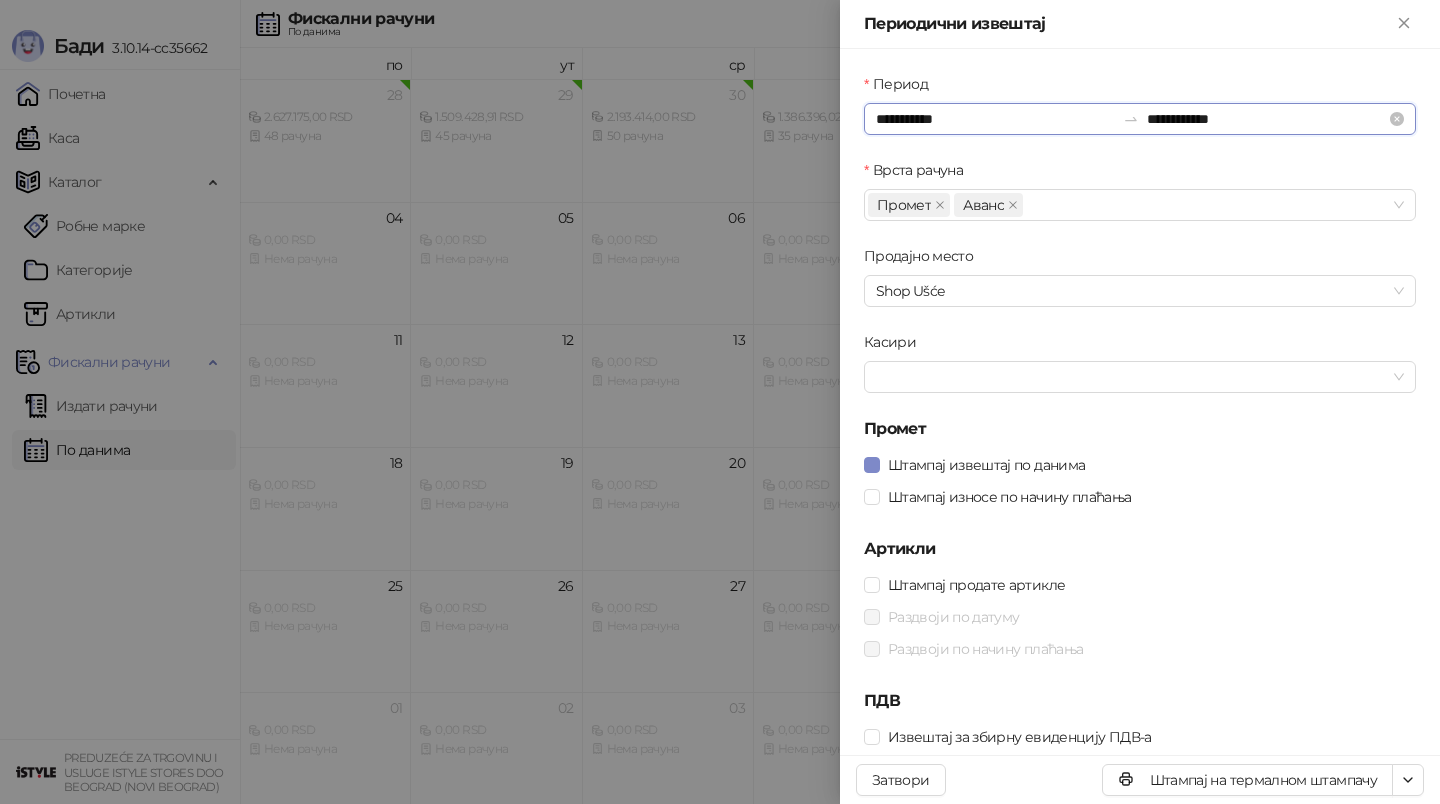 click on "**********" at bounding box center (995, 119) 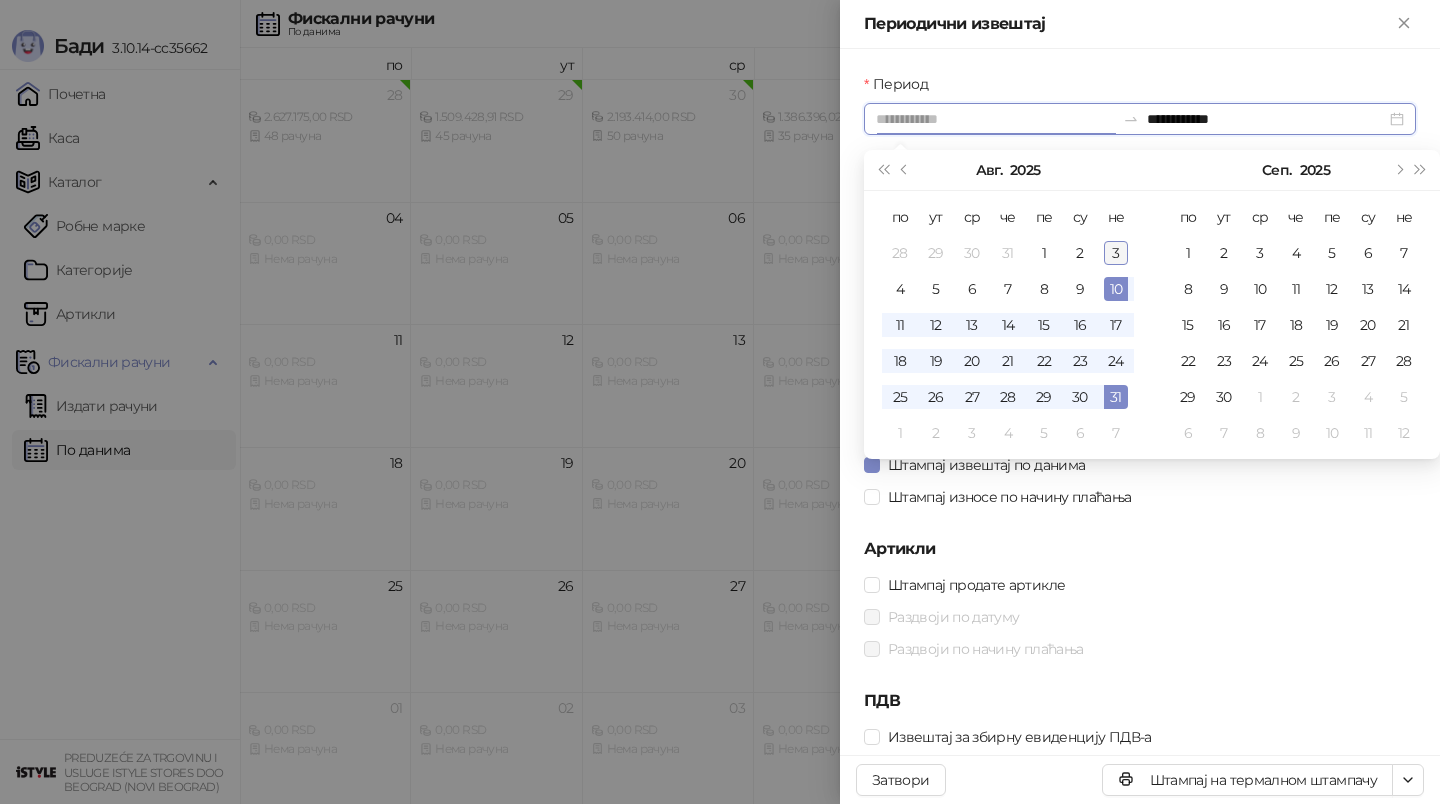 type on "**********" 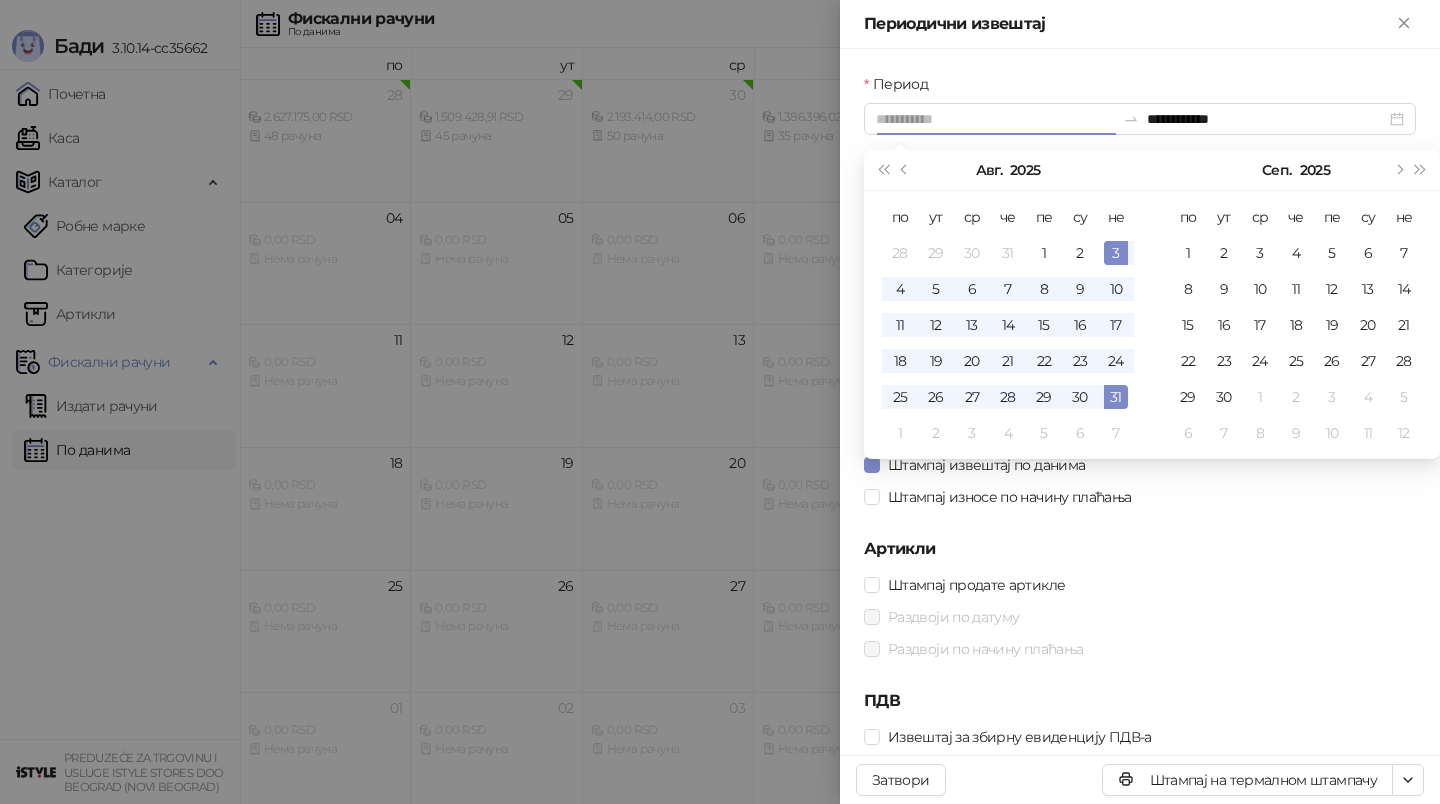 click on "3" at bounding box center (1116, 253) 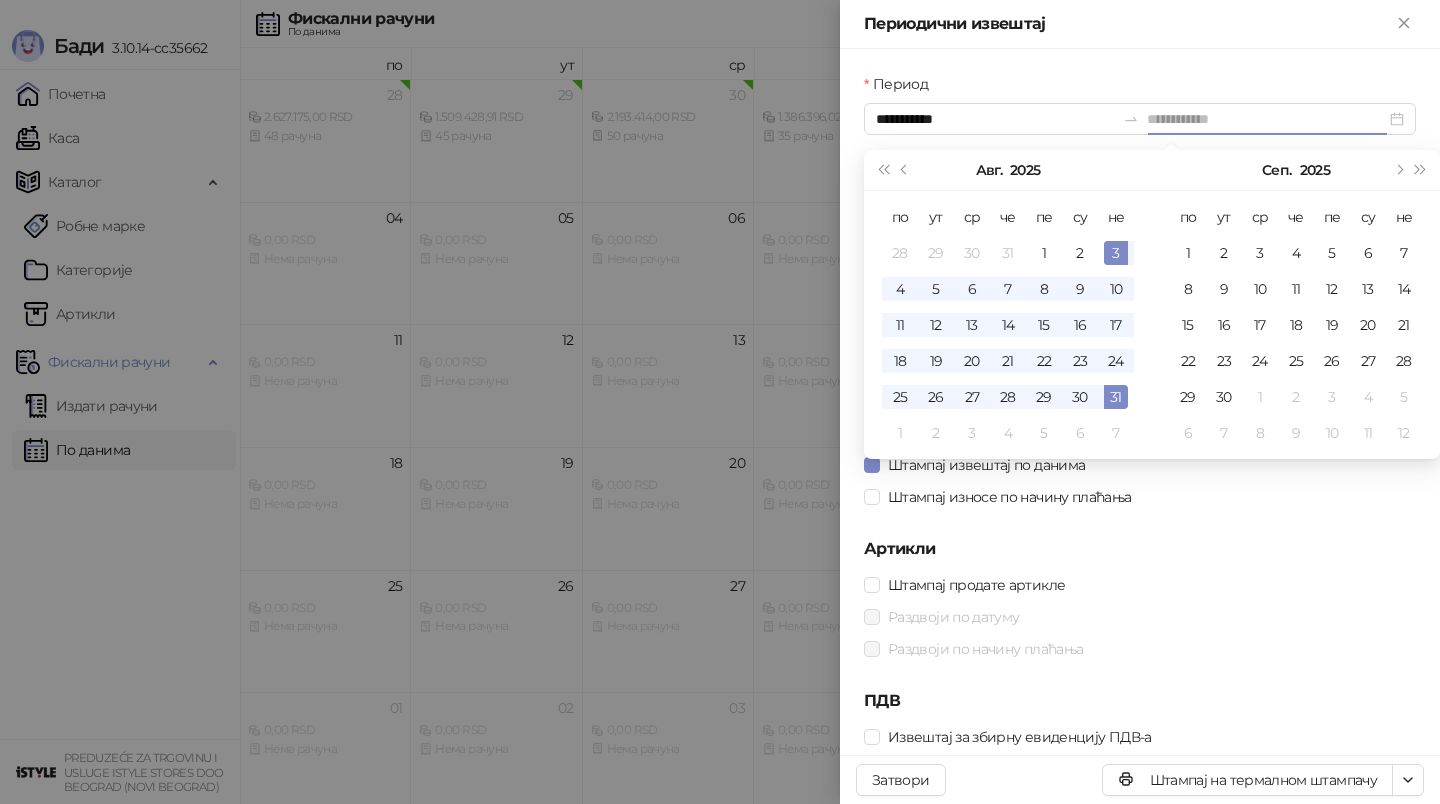 click on "3" at bounding box center (1116, 253) 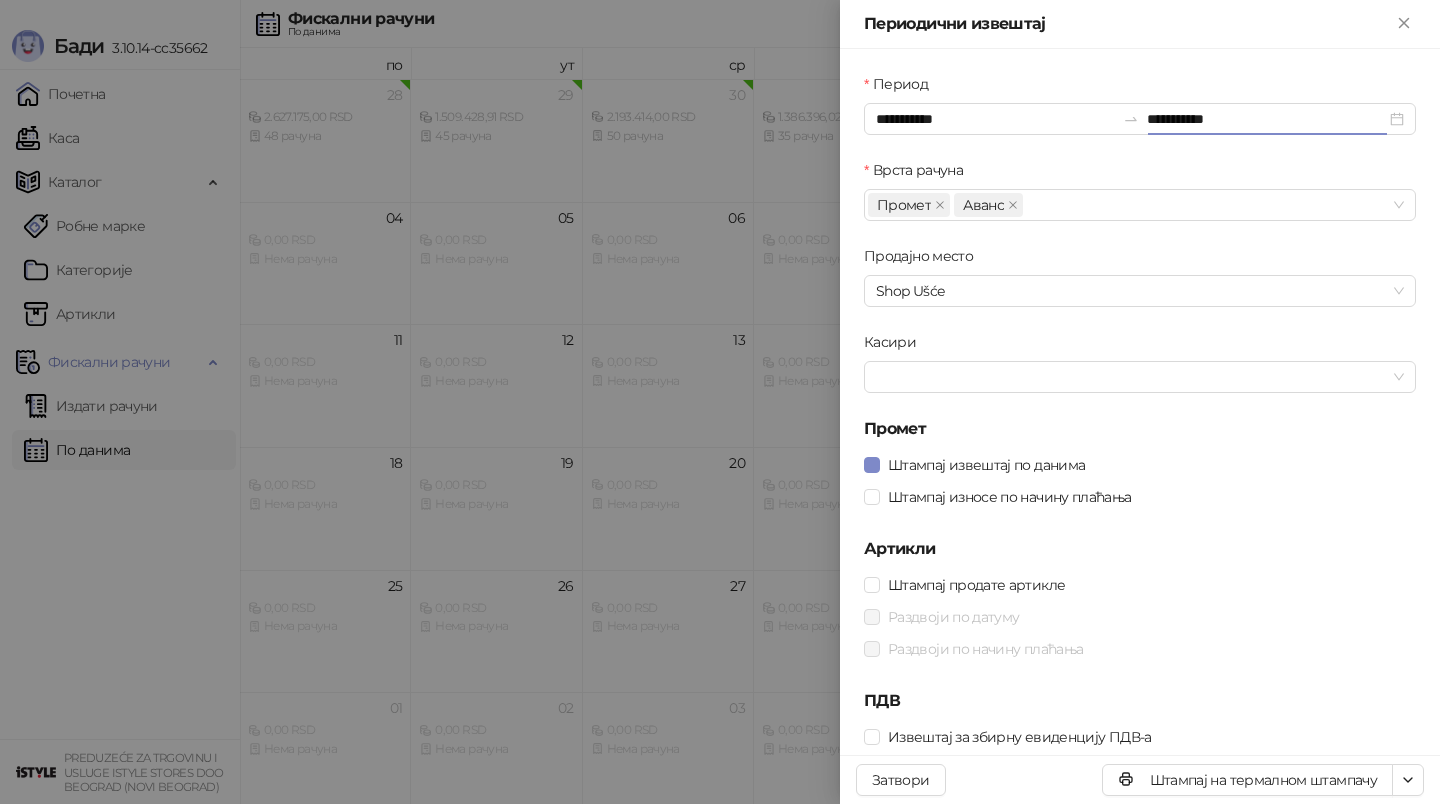 type on "**********" 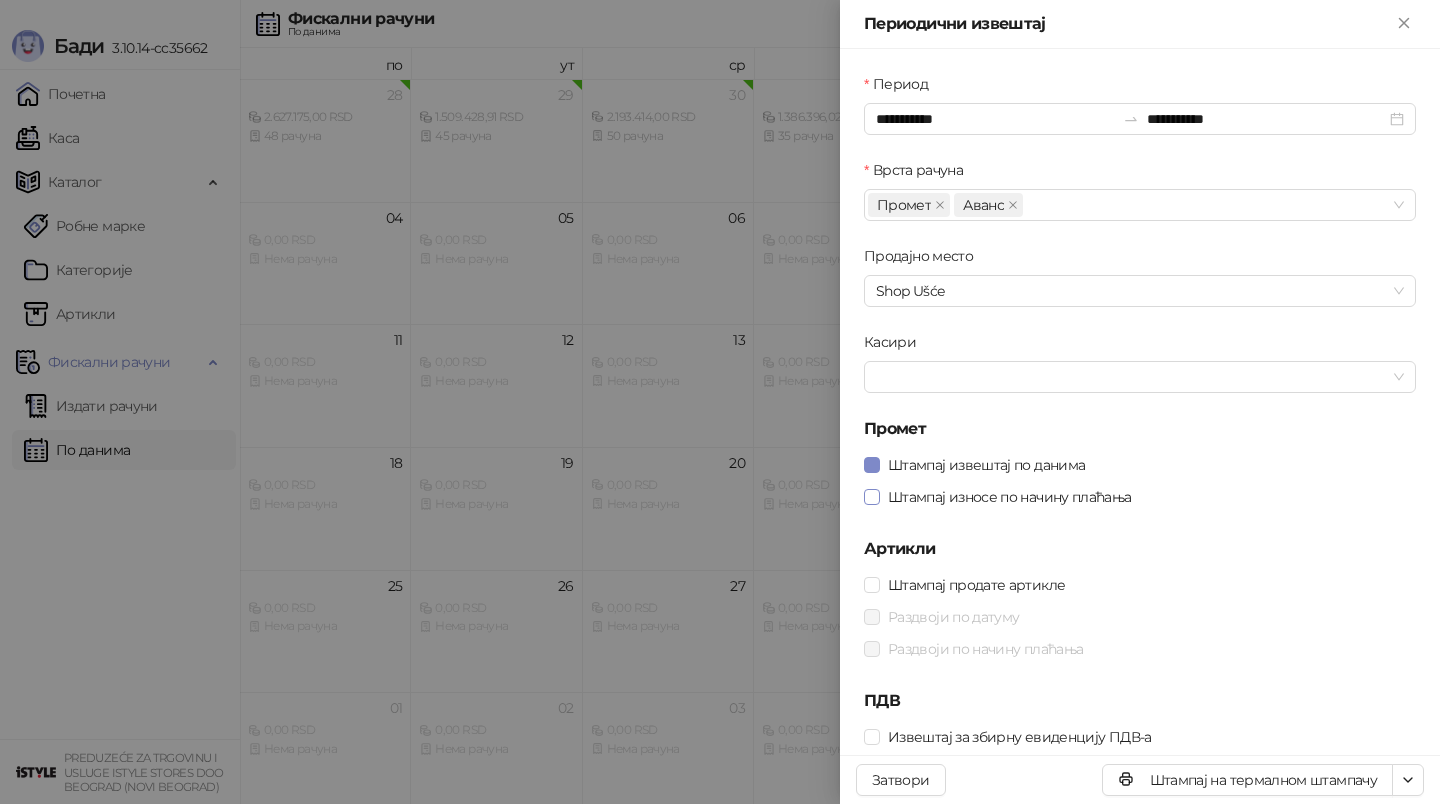 click on "Штампај износе по начину плаћања" at bounding box center [1010, 497] 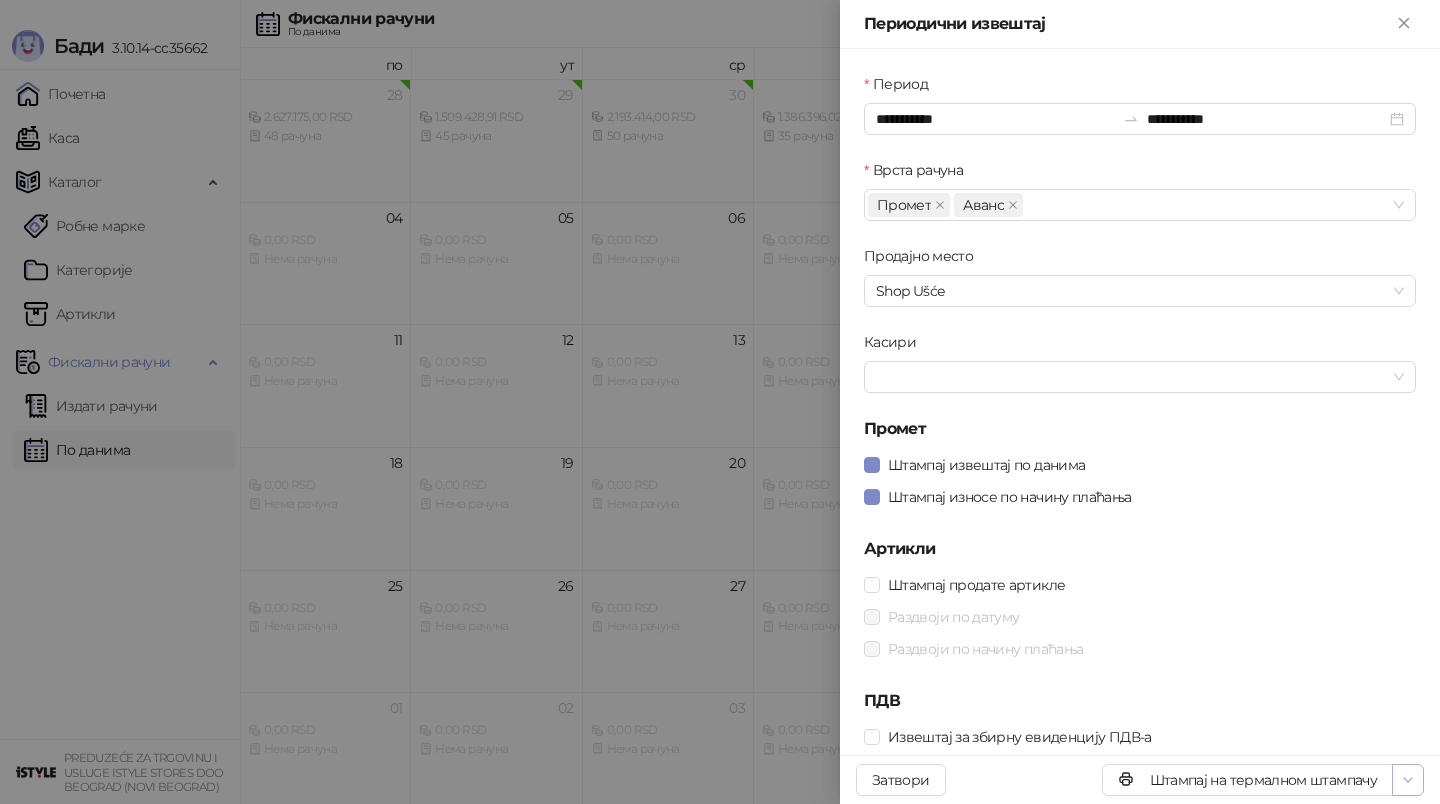 click at bounding box center [1408, 780] 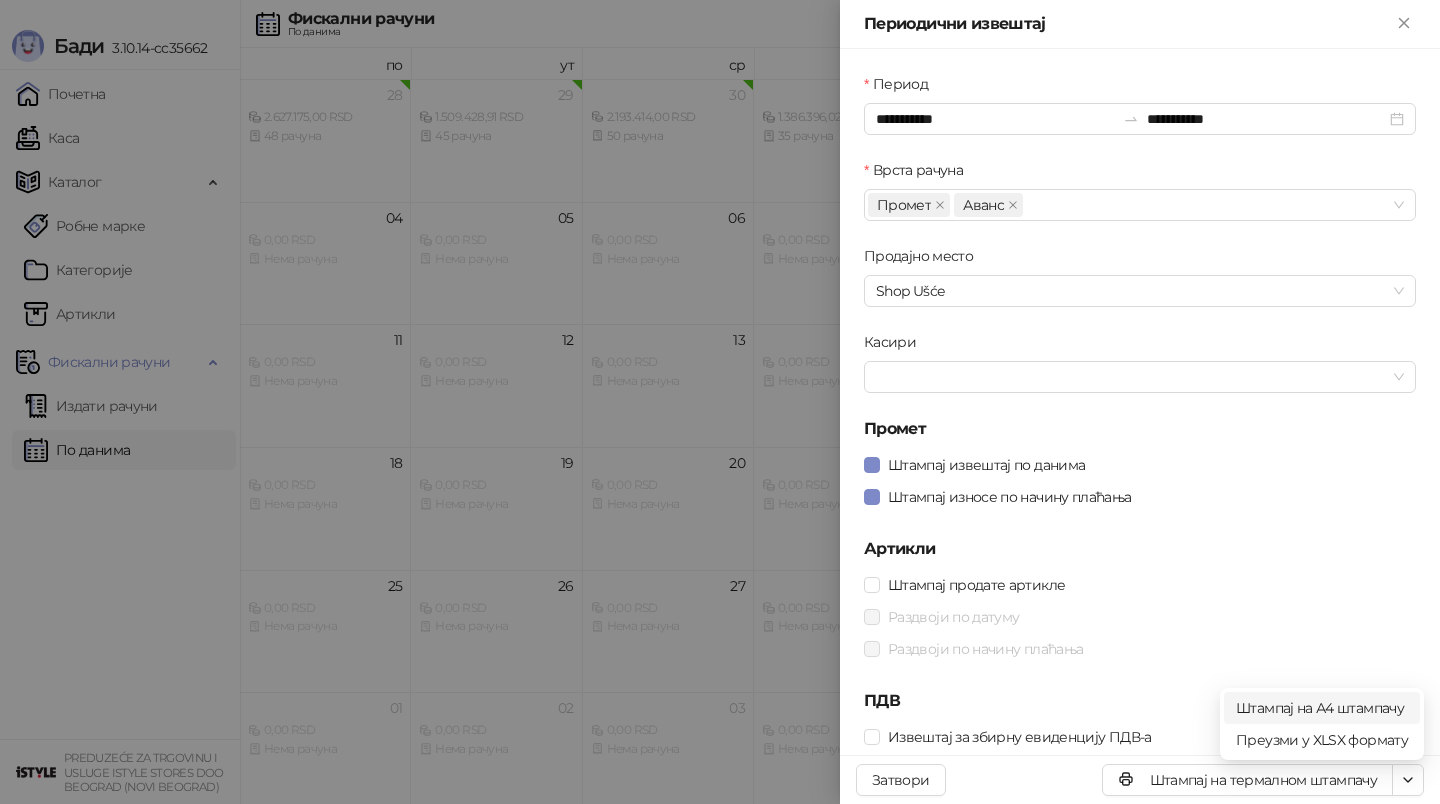 click on "Штампај на А4 штампачу" at bounding box center (1322, 708) 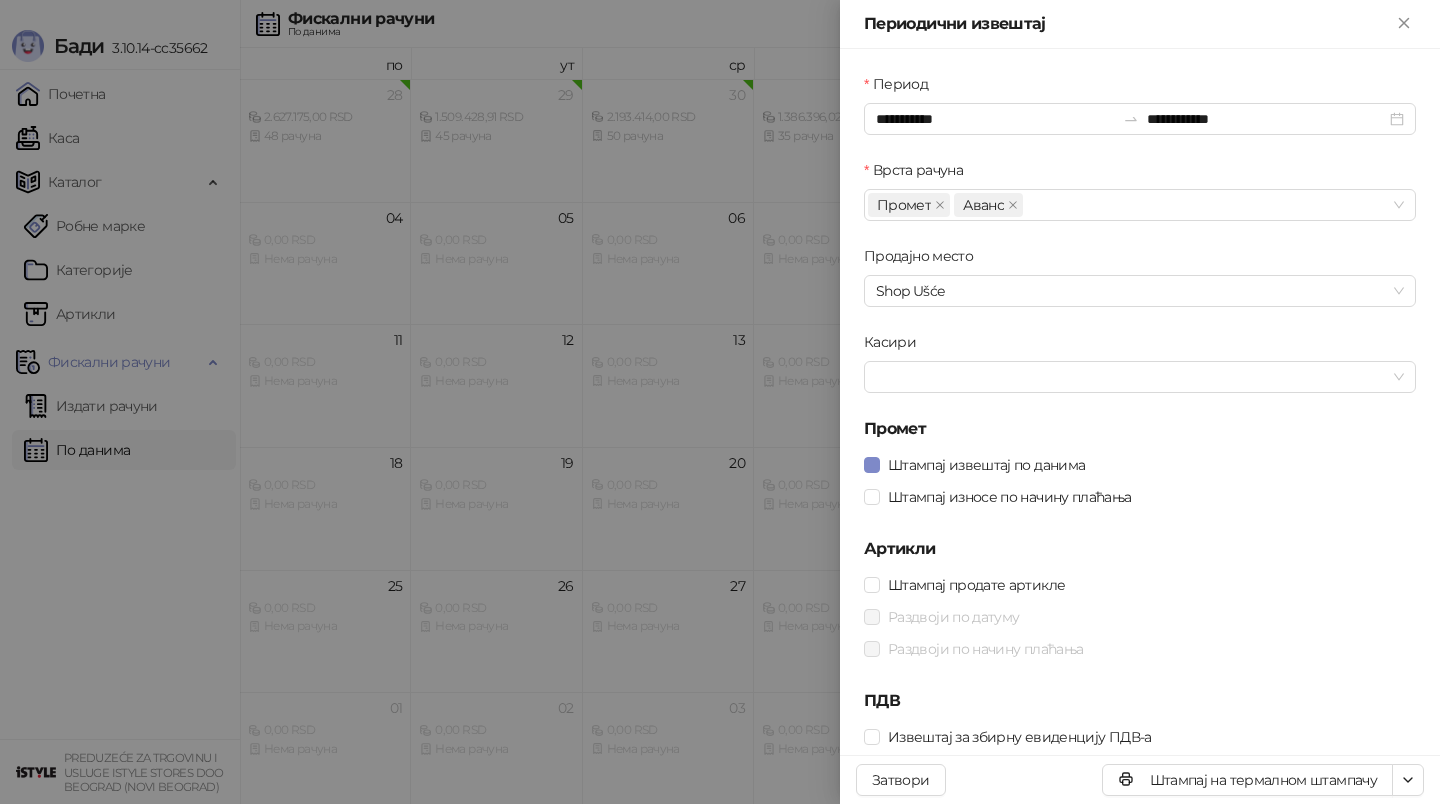 click at bounding box center (720, 402) 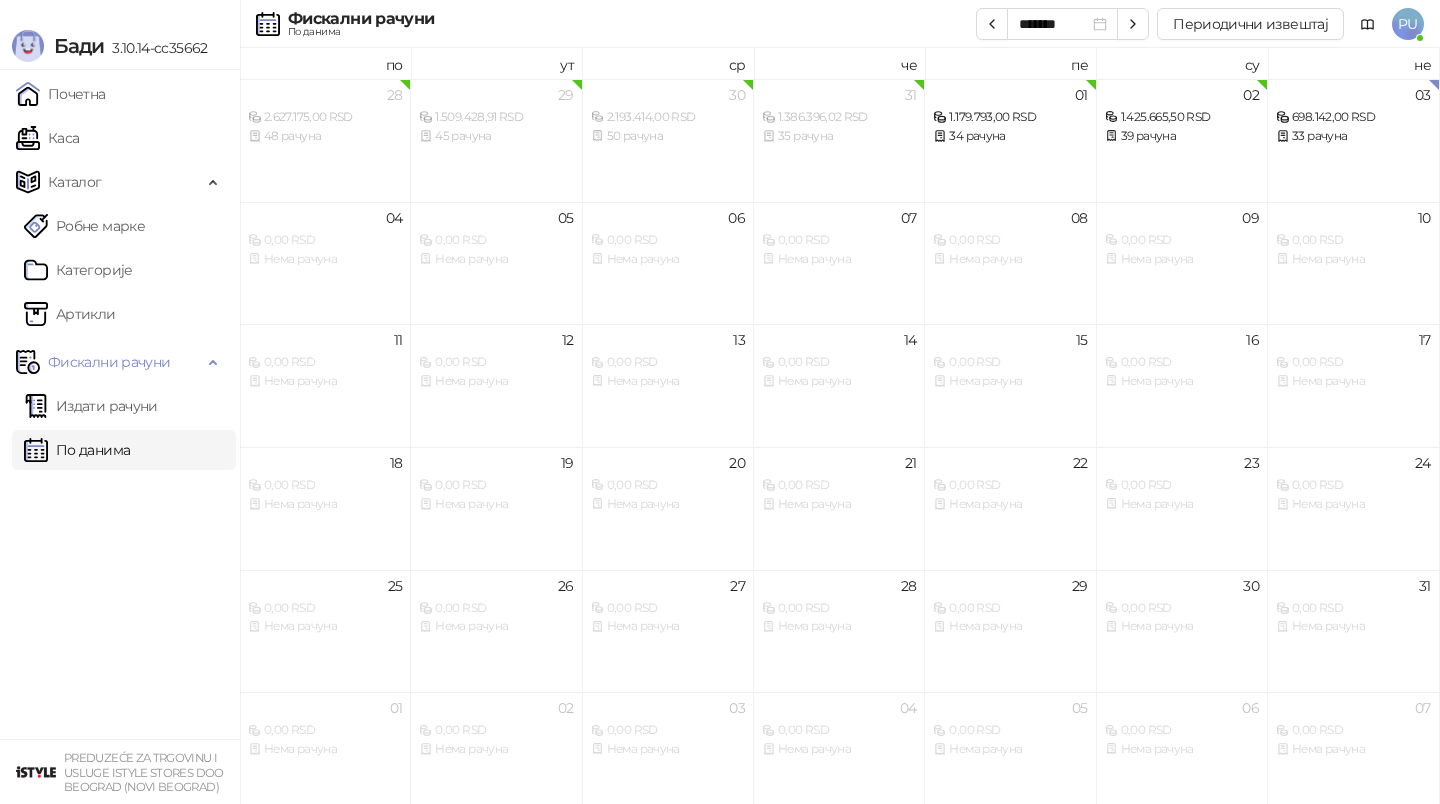 click on "Фискални рачуни По данима ******* Периодични извештај PU" at bounding box center [720, 24] 